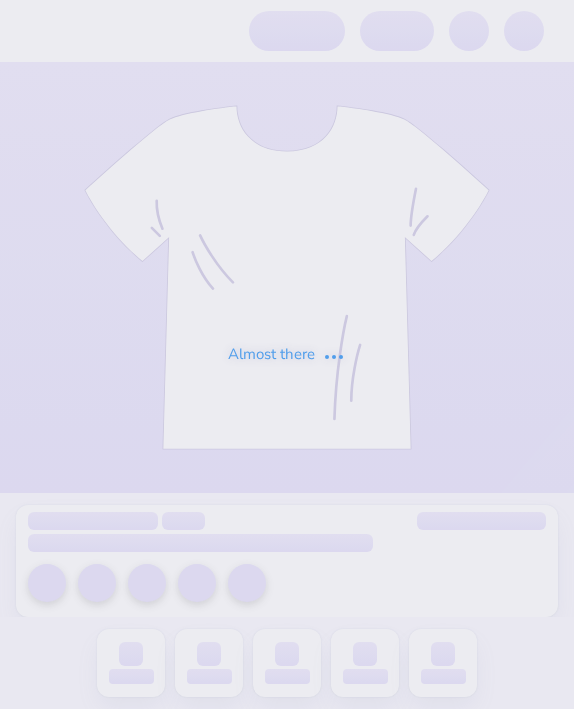 scroll, scrollTop: 0, scrollLeft: 0, axis: both 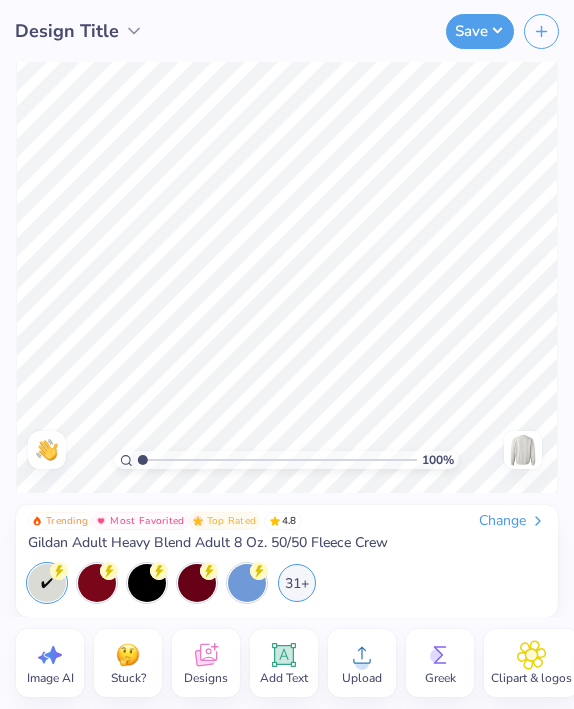 click on "Change" at bounding box center (512, 521) 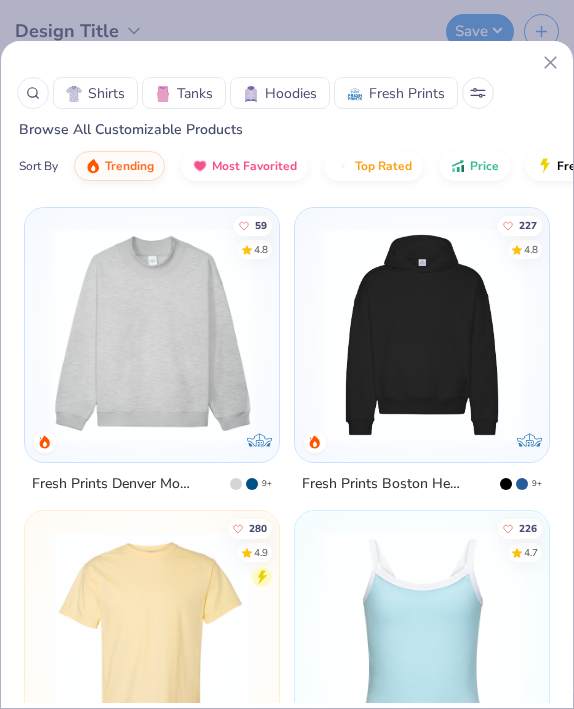 click on "Hoodies" at bounding box center [291, 93] 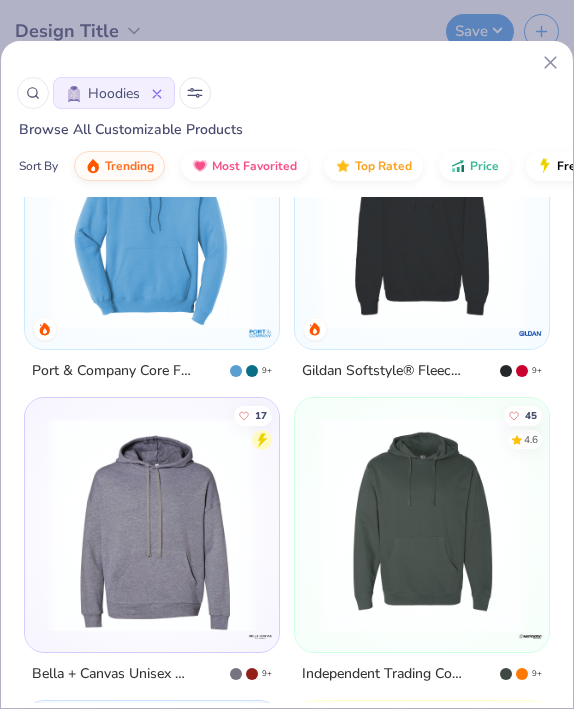 scroll, scrollTop: 1628, scrollLeft: 0, axis: vertical 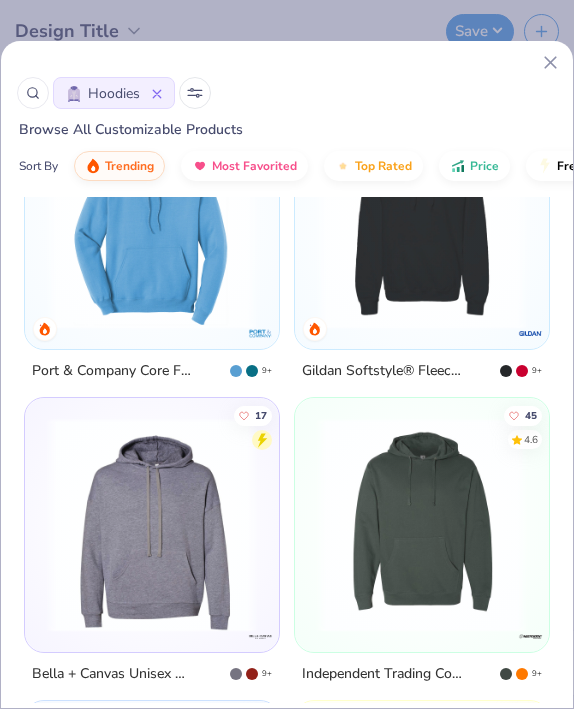 click at bounding box center [152, 222] 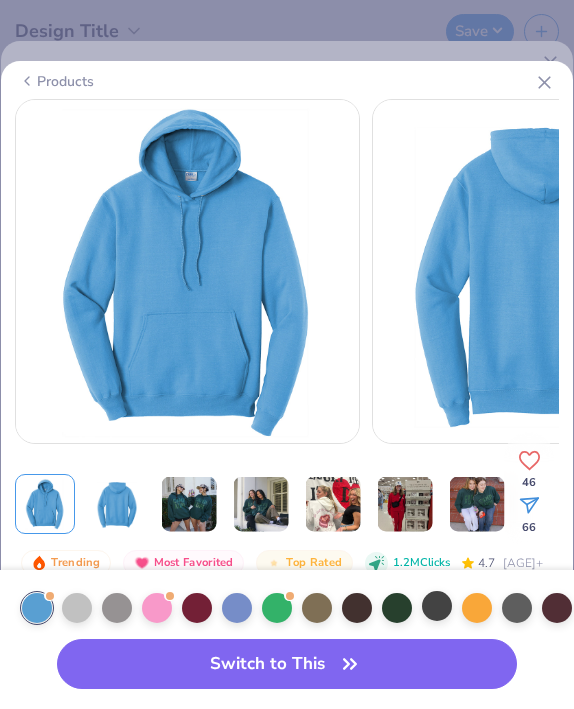 click at bounding box center [437, 606] 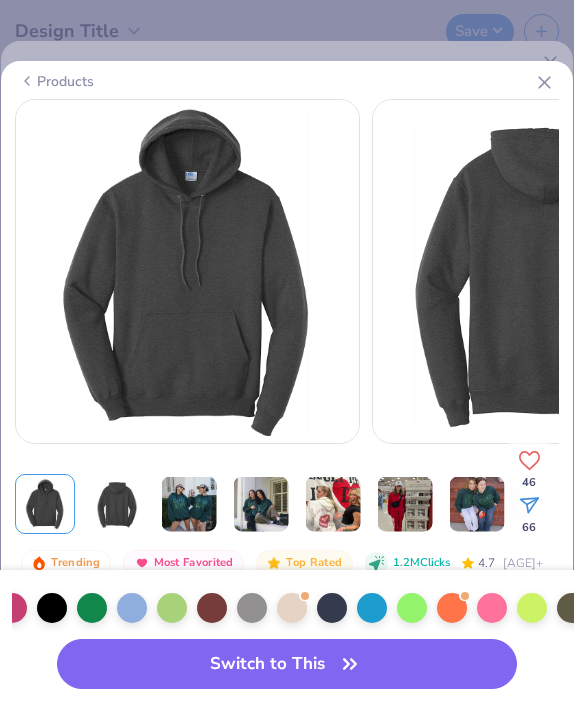 scroll, scrollTop: 0, scrollLeft: 806, axis: horizontal 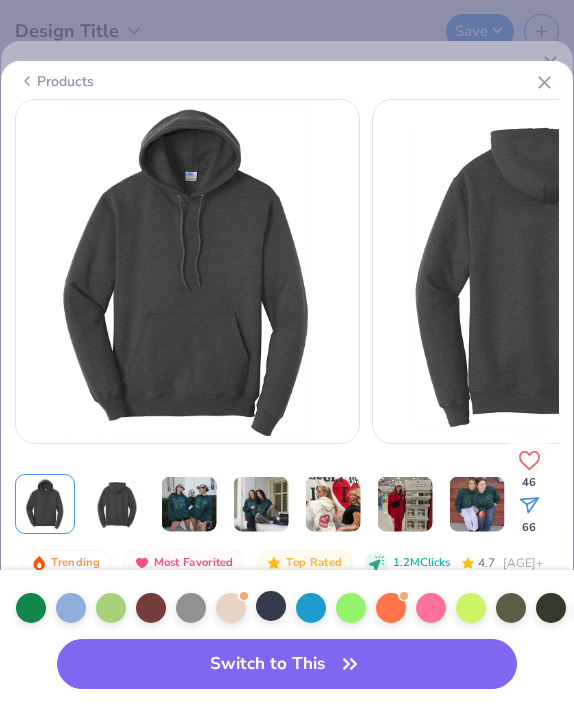 click at bounding box center [271, 606] 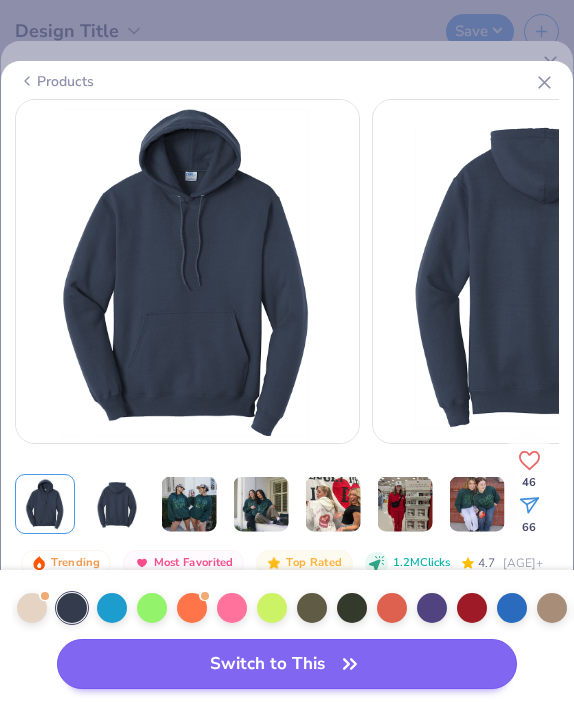 scroll, scrollTop: 0, scrollLeft: 1012, axis: horizontal 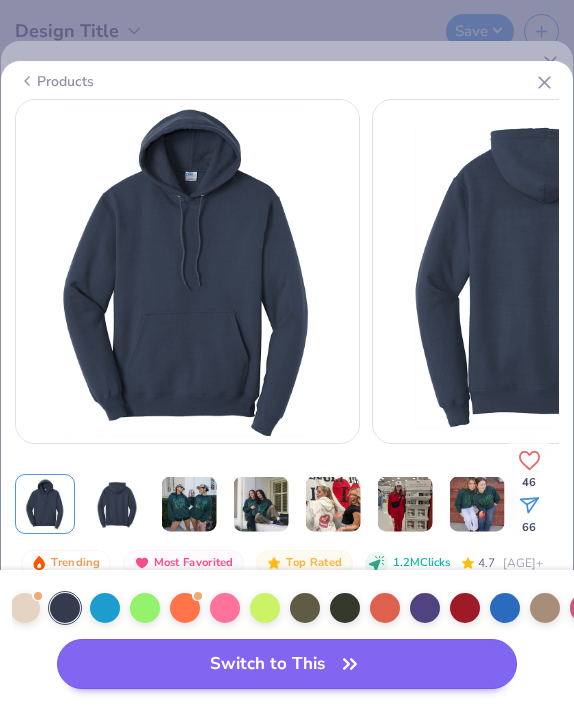 click on "Switch to This" at bounding box center [286, 664] 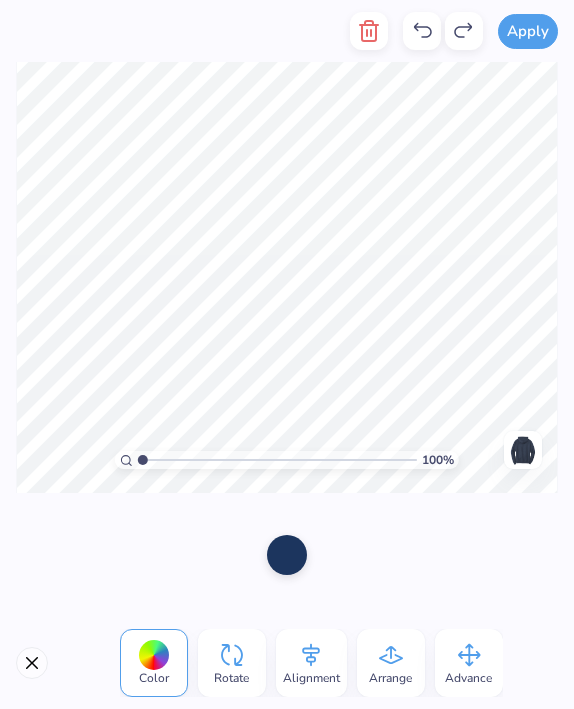 click 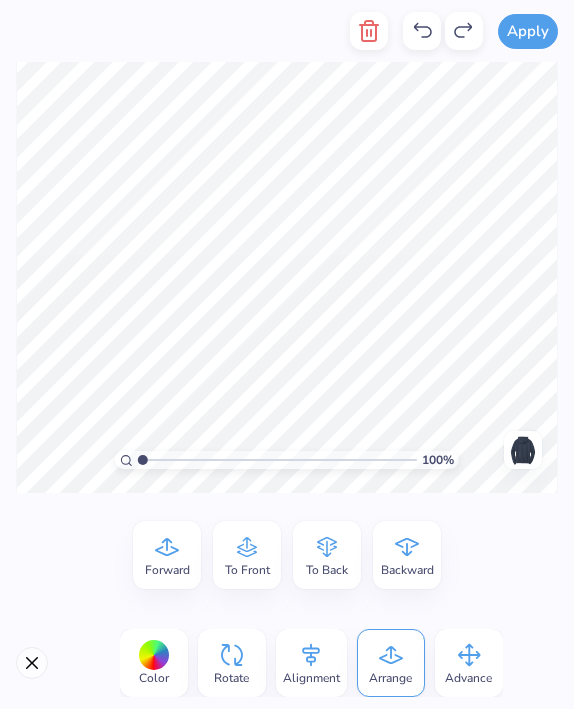 click at bounding box center (32, 663) 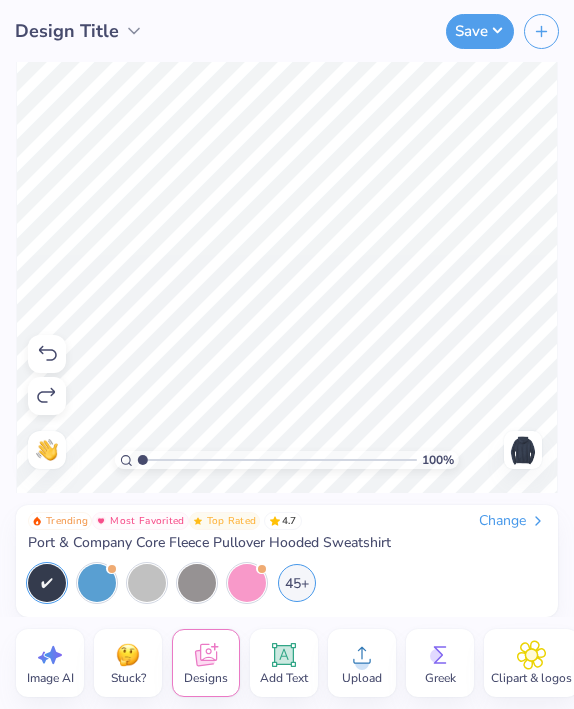 click 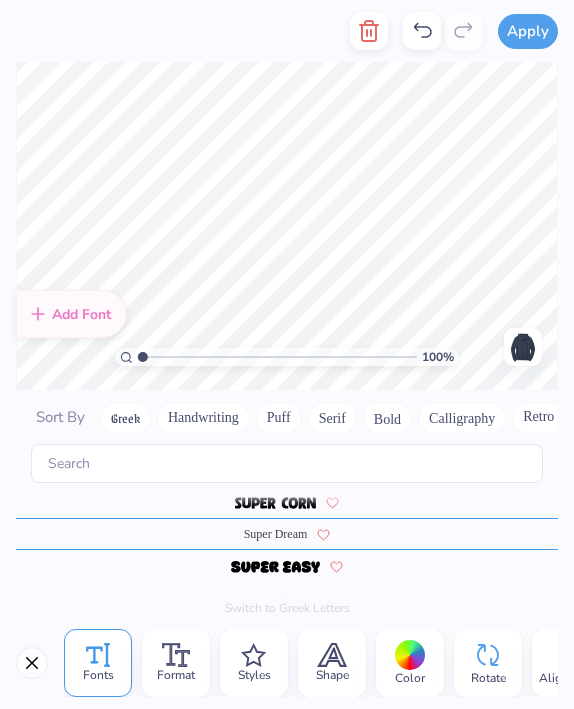 scroll, scrollTop: 8673, scrollLeft: 0, axis: vertical 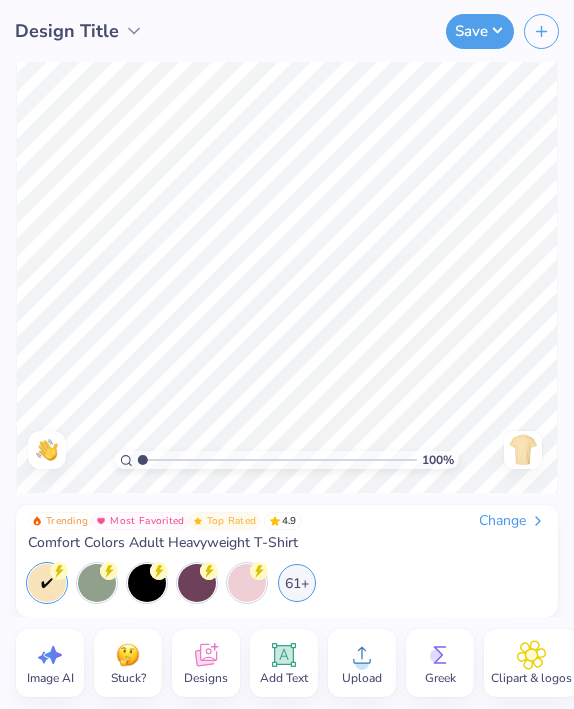 click on "Change" at bounding box center (512, 521) 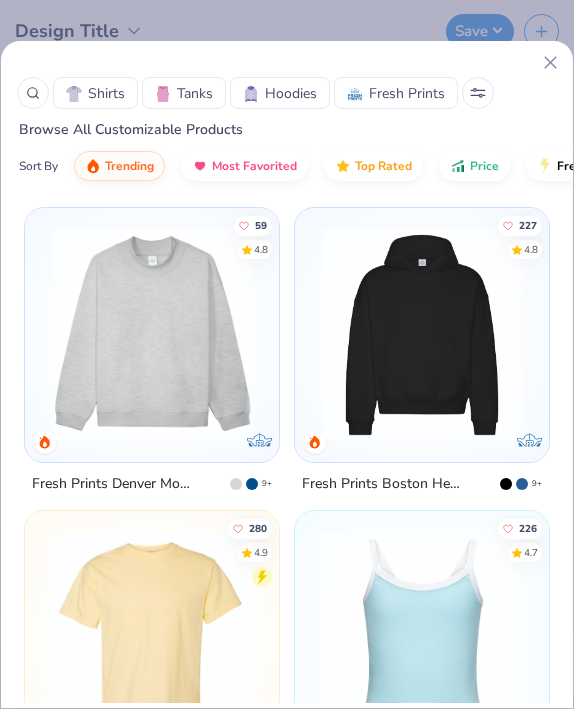 click on "Hoodies" at bounding box center [280, 93] 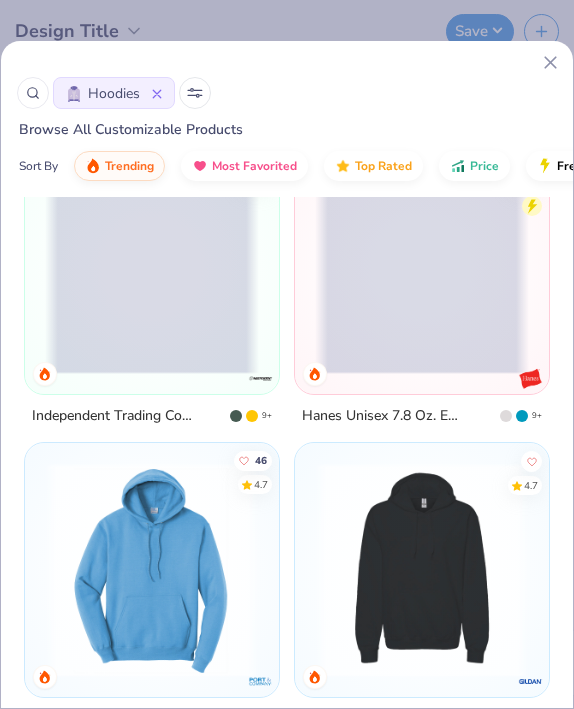 scroll, scrollTop: 1469, scrollLeft: 0, axis: vertical 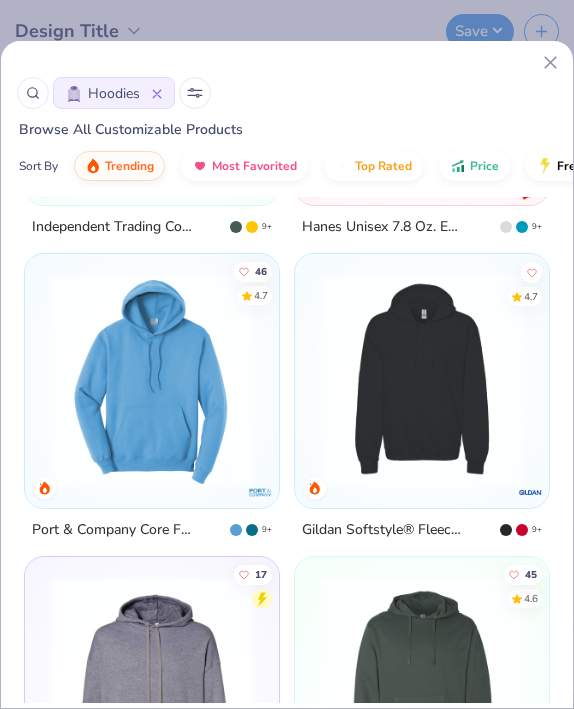 click at bounding box center [152, 381] 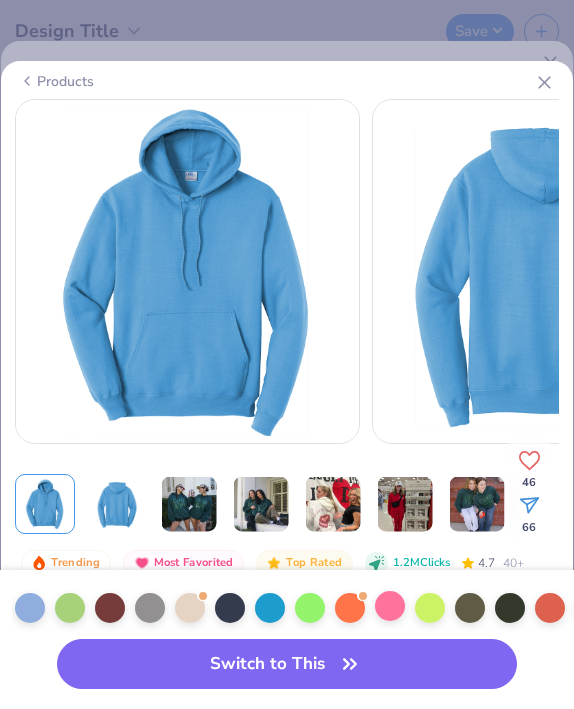 scroll, scrollTop: 0, scrollLeft: 847, axis: horizontal 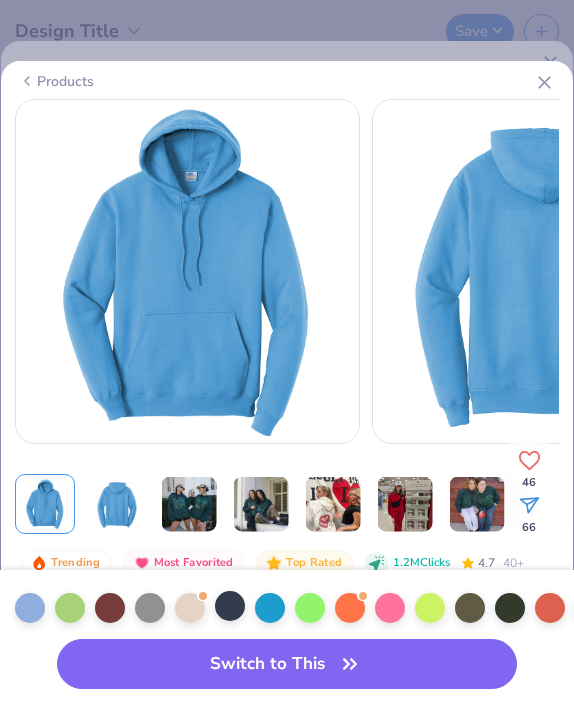 click at bounding box center [230, 606] 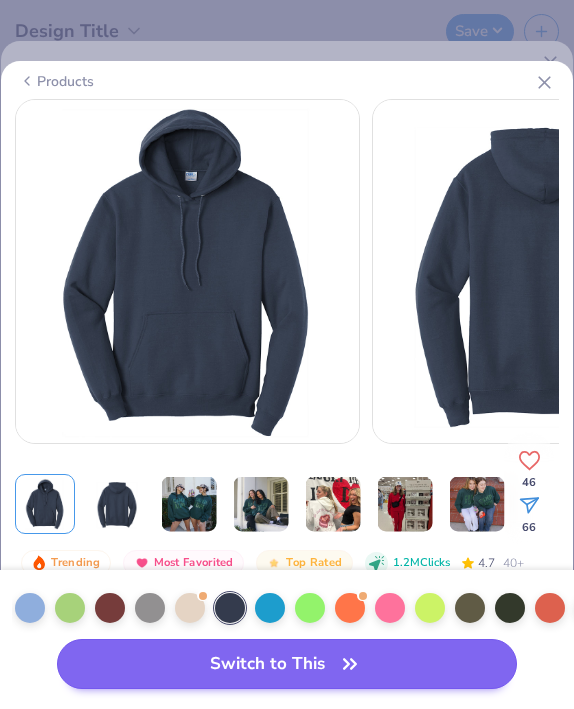 click on "Switch to This" at bounding box center (286, 664) 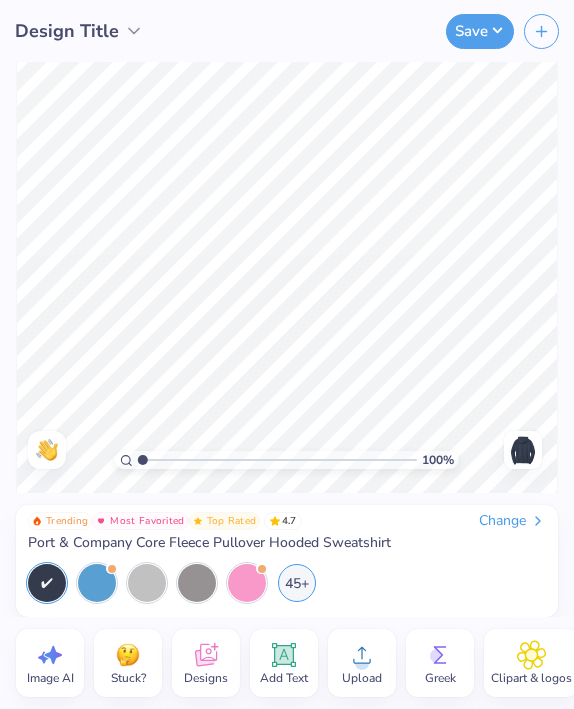 click 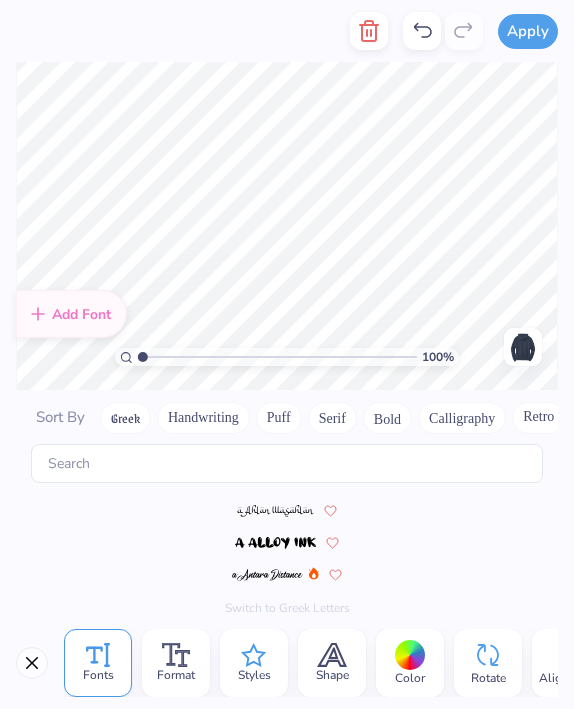 scroll, scrollTop: 8673, scrollLeft: 0, axis: vertical 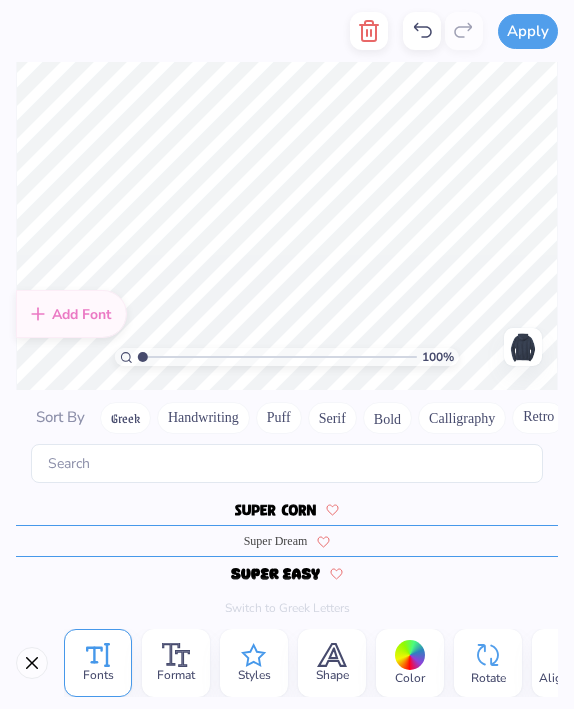 type on "T" 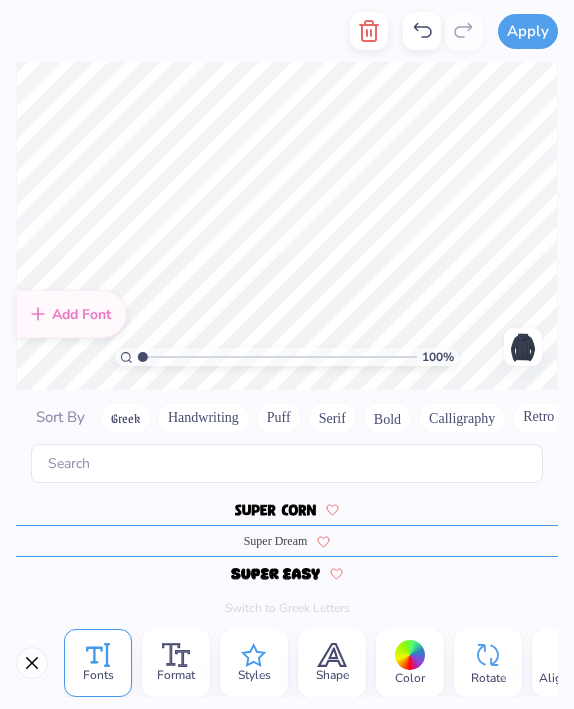scroll, scrollTop: 0, scrollLeft: 1, axis: horizontal 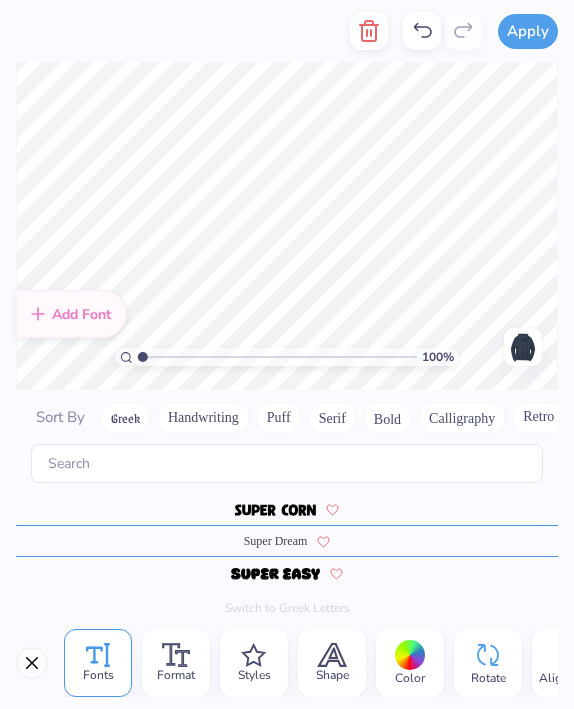 type on "NCDA" 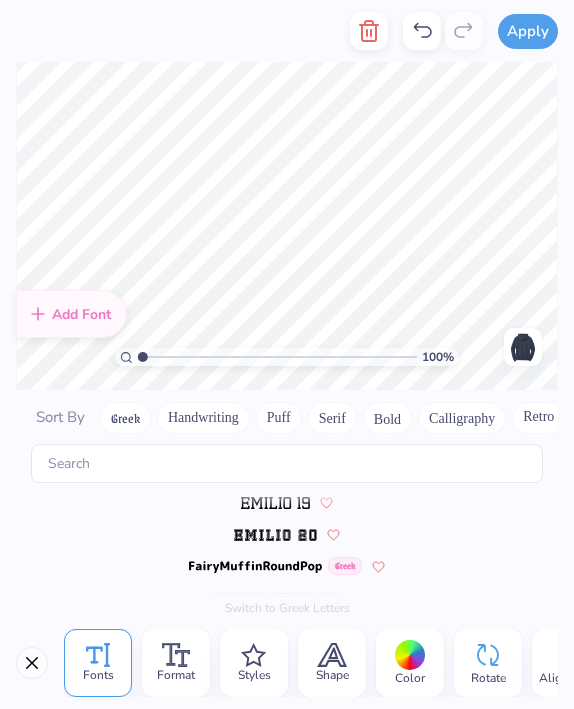 scroll, scrollTop: 3617, scrollLeft: 0, axis: vertical 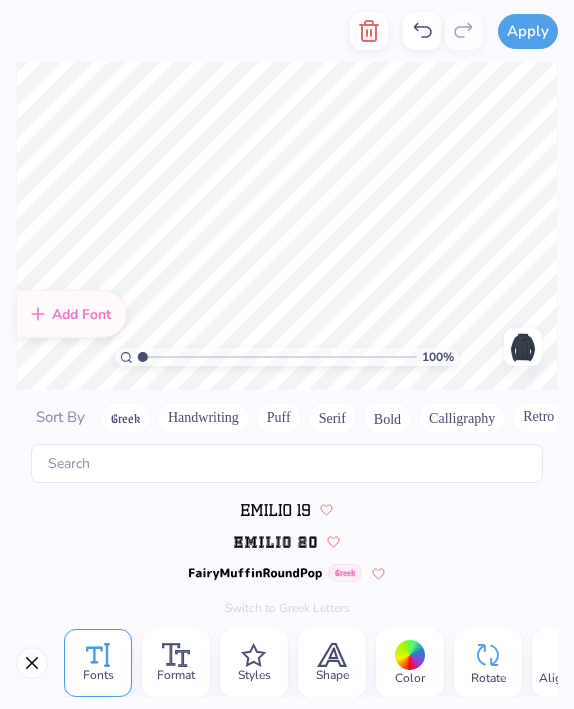 click at bounding box center (275, 542) 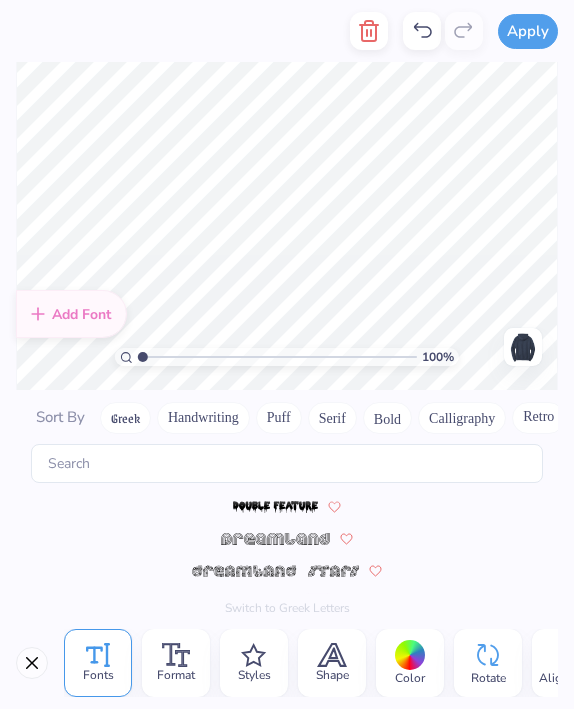 scroll, scrollTop: 3073, scrollLeft: 0, axis: vertical 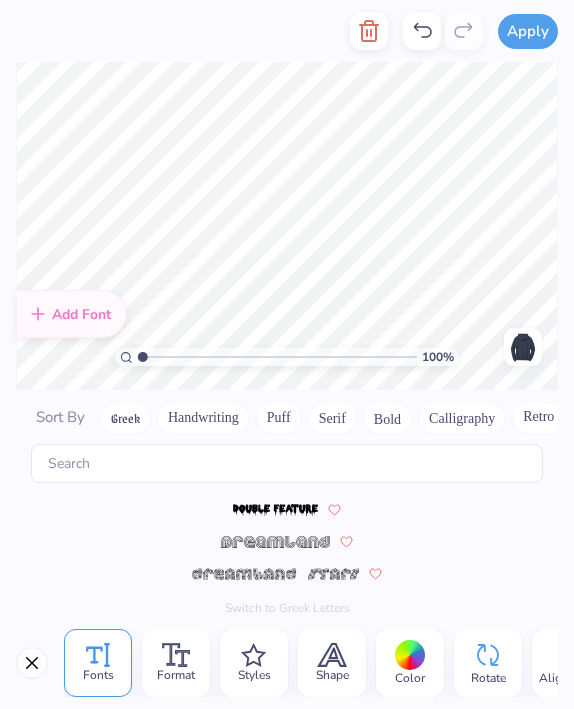 click at bounding box center [275, 542] 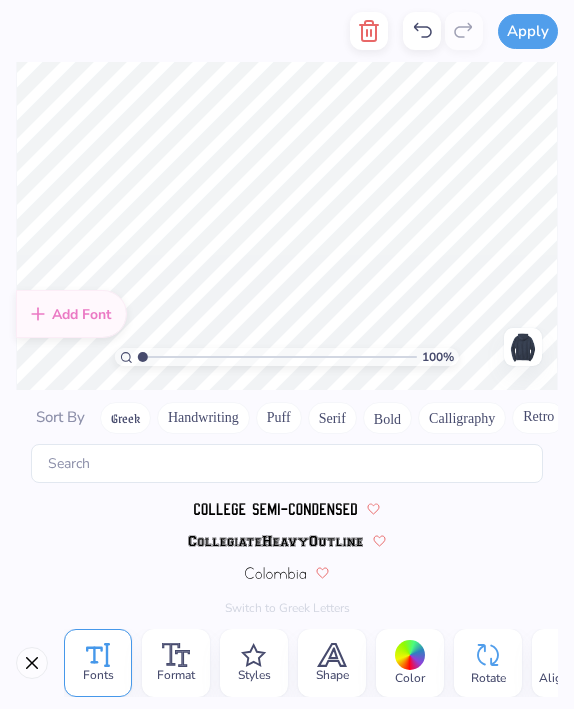 scroll, scrollTop: 2369, scrollLeft: 0, axis: vertical 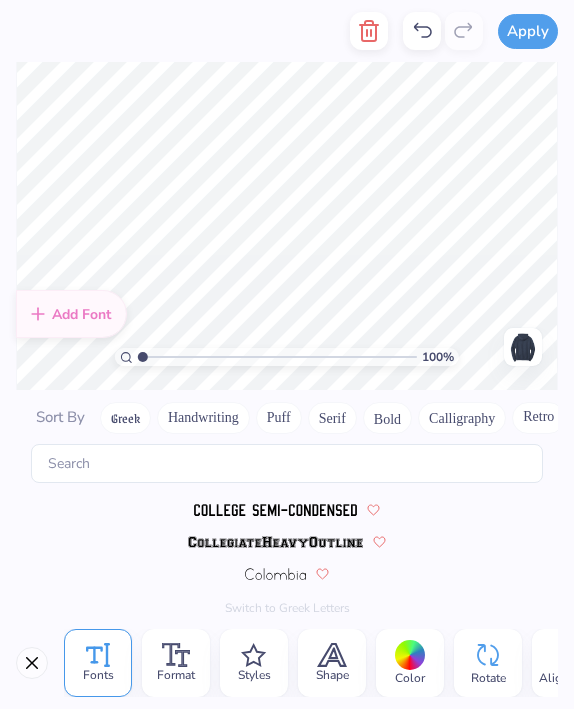 click on "Puff" at bounding box center (279, 418) 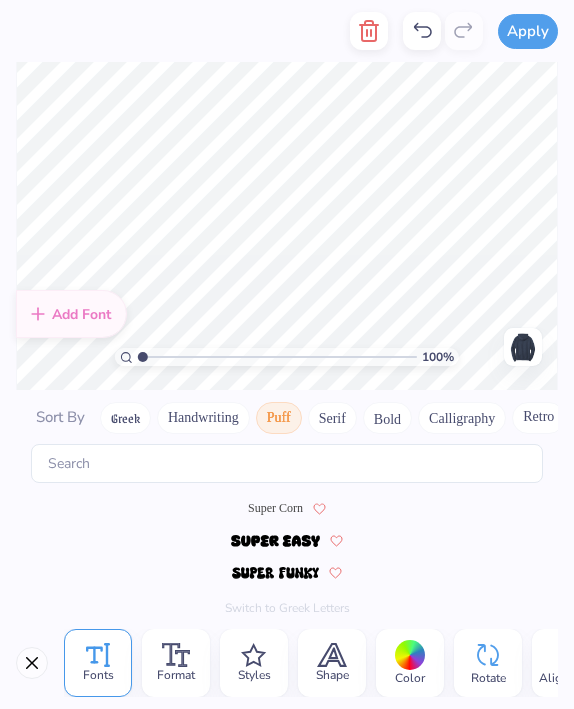 scroll, scrollTop: 386, scrollLeft: 0, axis: vertical 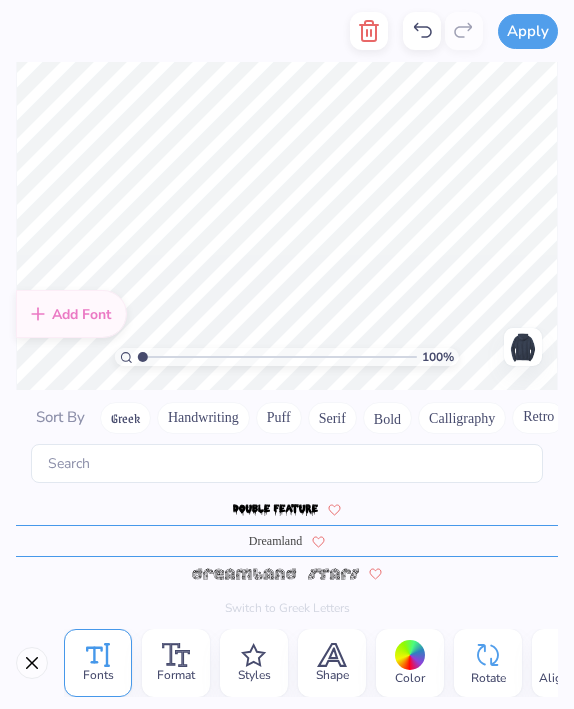 click on "Bold" at bounding box center [387, 418] 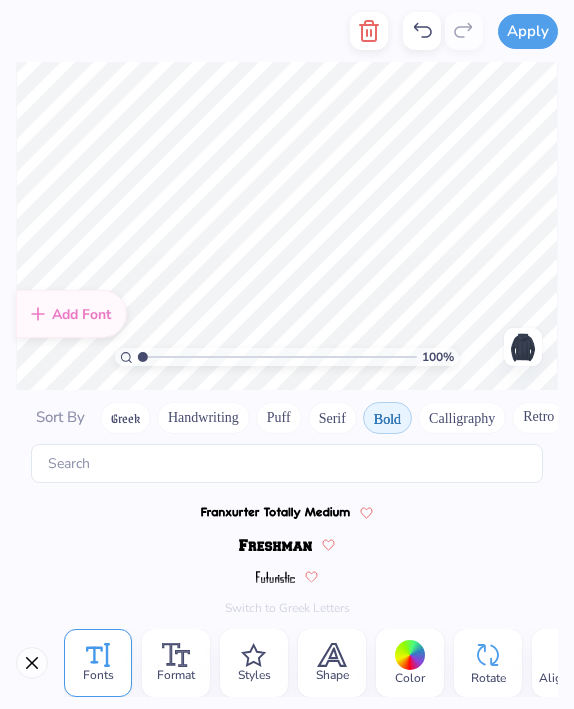 scroll, scrollTop: 609, scrollLeft: 0, axis: vertical 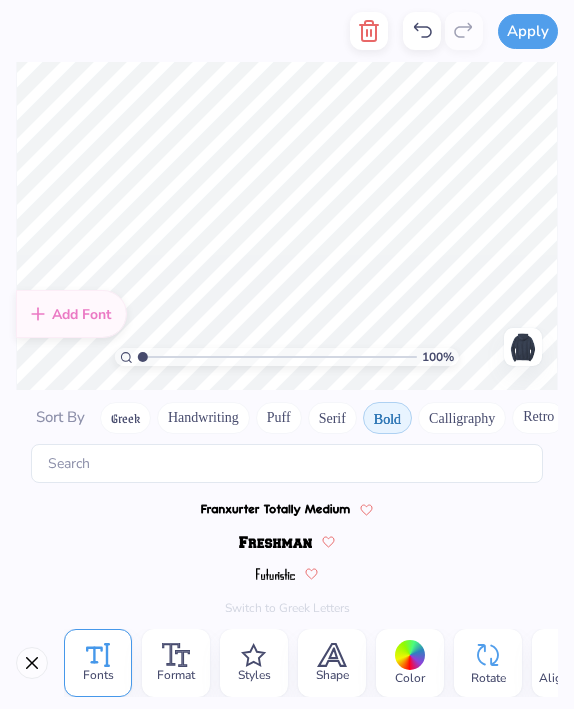 click at bounding box center [275, 542] 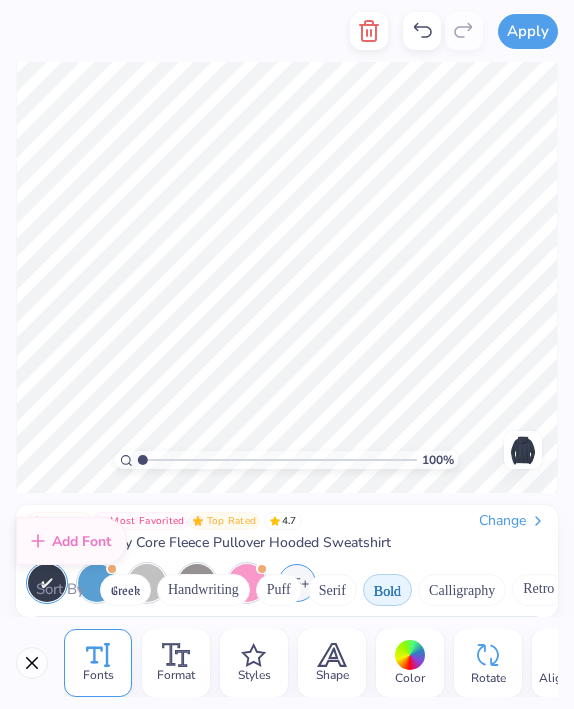 scroll, scrollTop: 0, scrollLeft: 0, axis: both 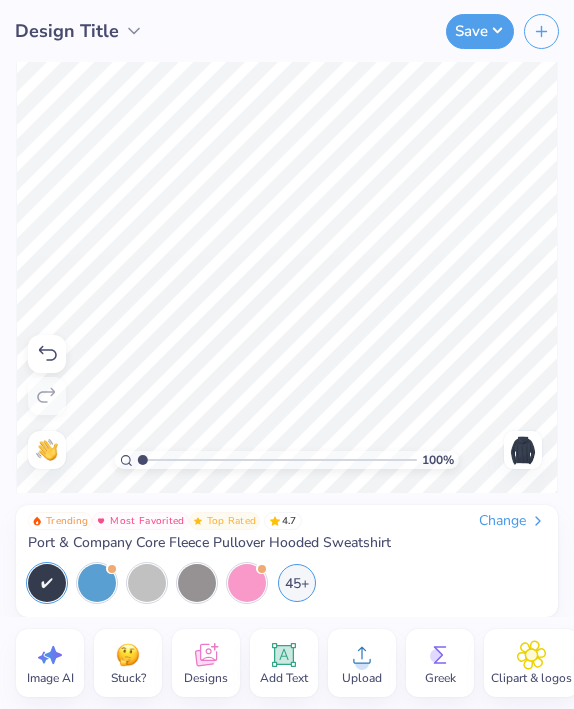 click 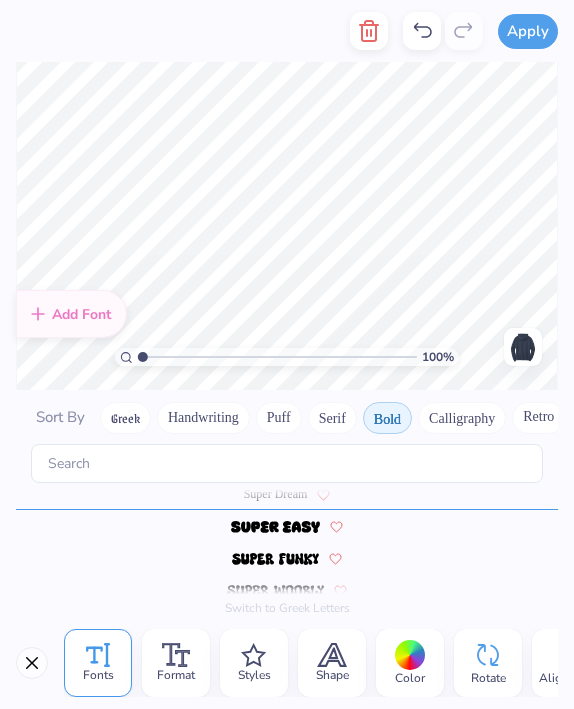 scroll, scrollTop: 1953, scrollLeft: 0, axis: vertical 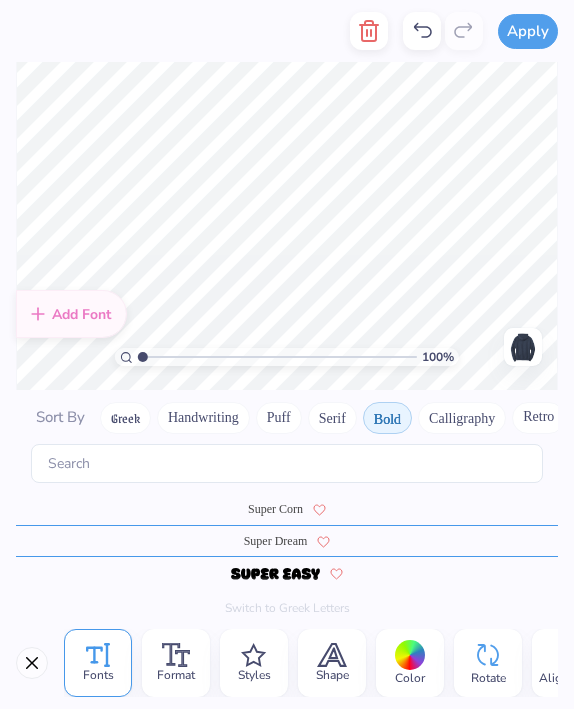 type on "S" 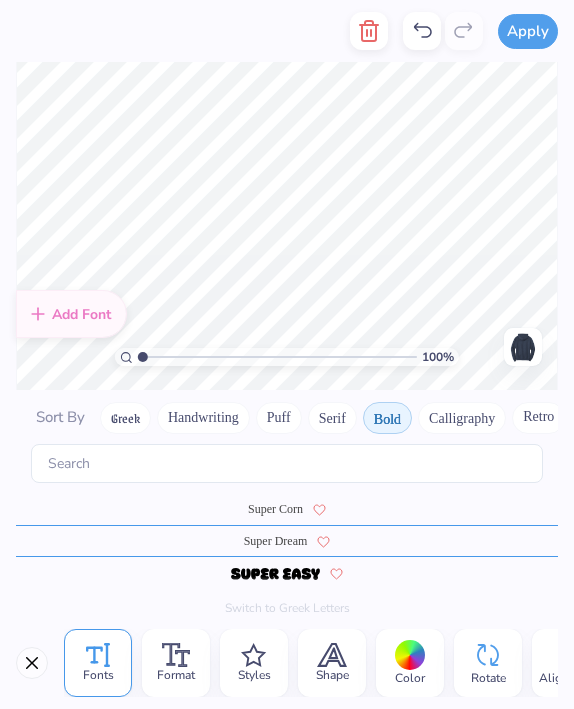 scroll, scrollTop: 0, scrollLeft: 7, axis: horizontal 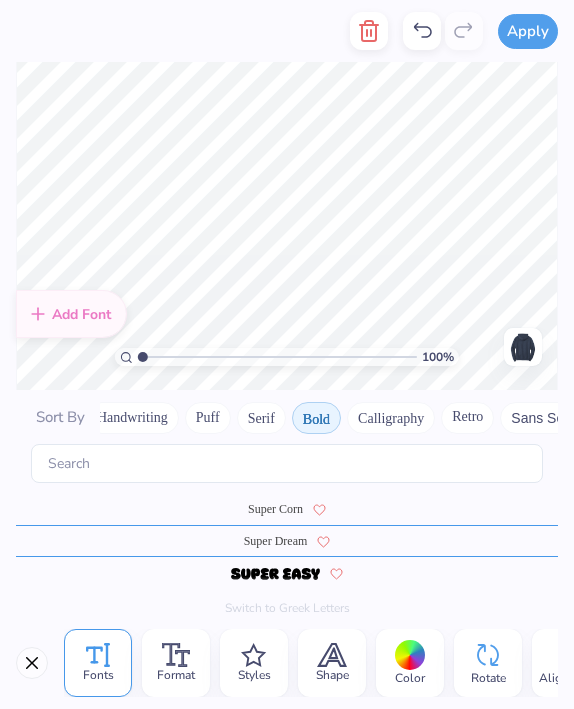 click on "Calligraphy" at bounding box center [391, 418] 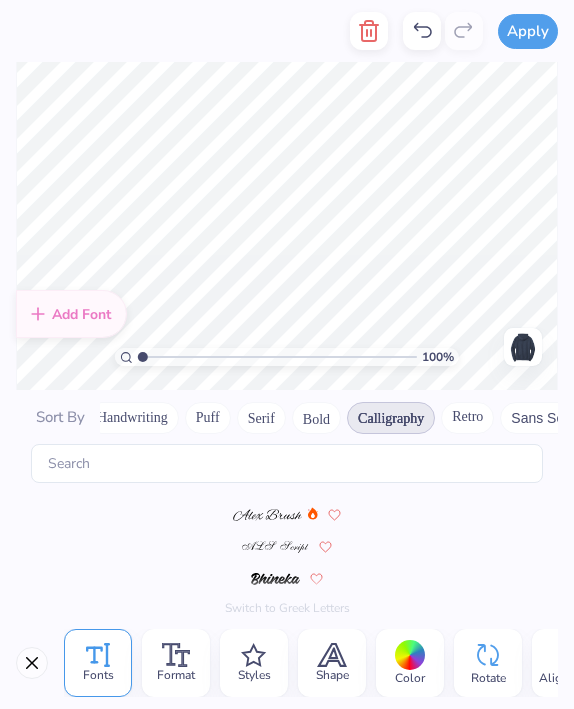 scroll, scrollTop: 0, scrollLeft: 0, axis: both 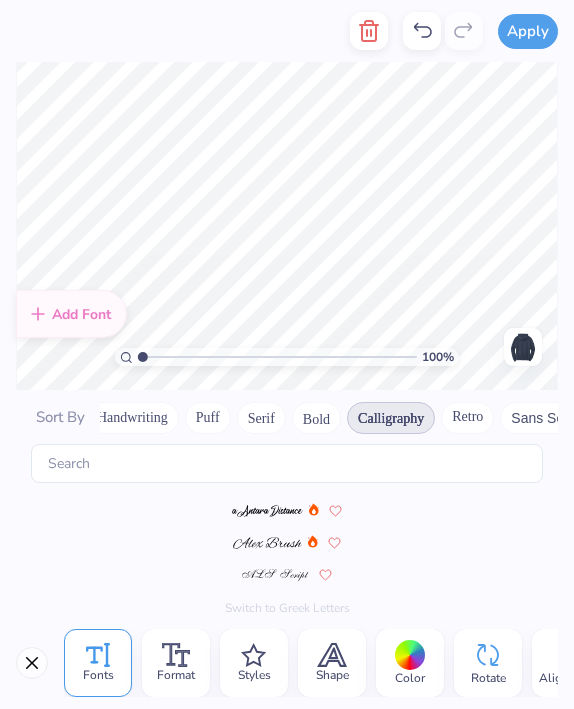 click at bounding box center (267, 543) 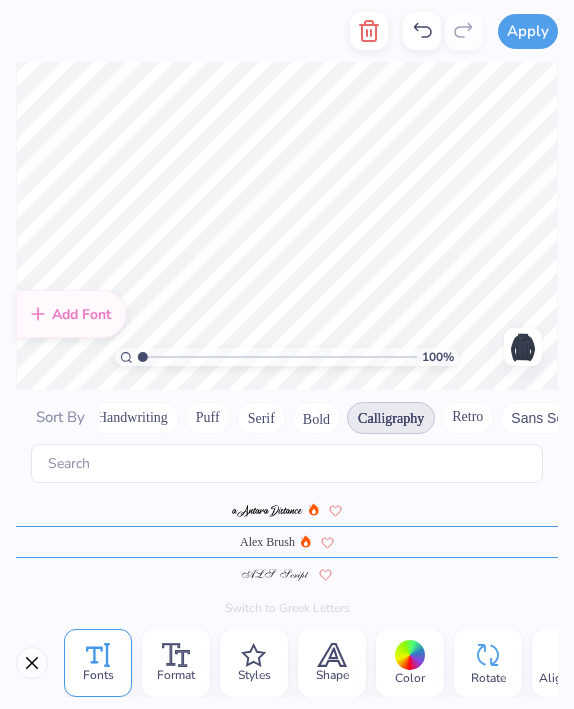 click at bounding box center [276, 575] 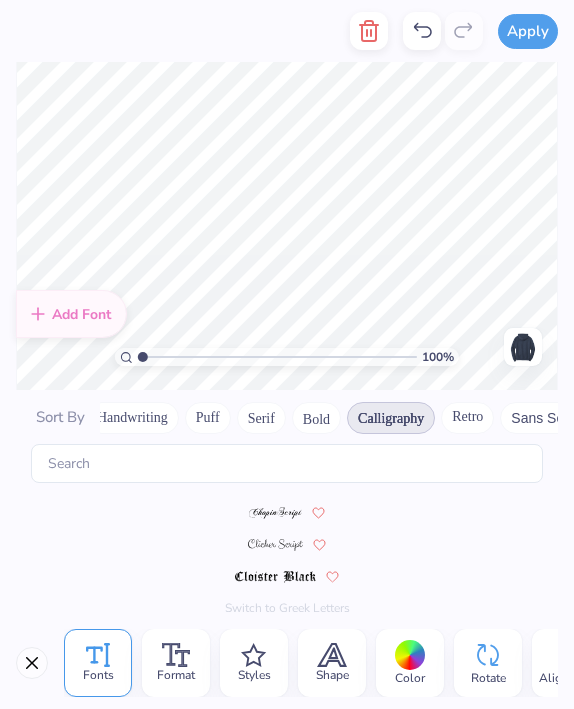 scroll, scrollTop: 289, scrollLeft: 0, axis: vertical 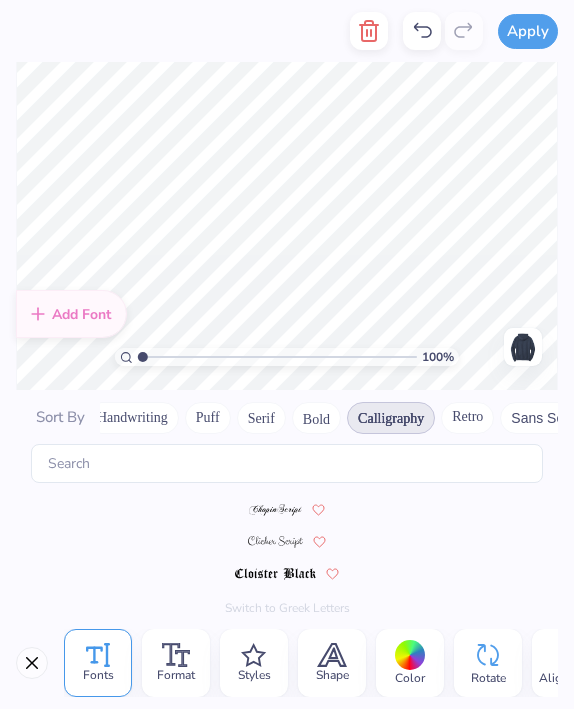 click at bounding box center [276, 510] 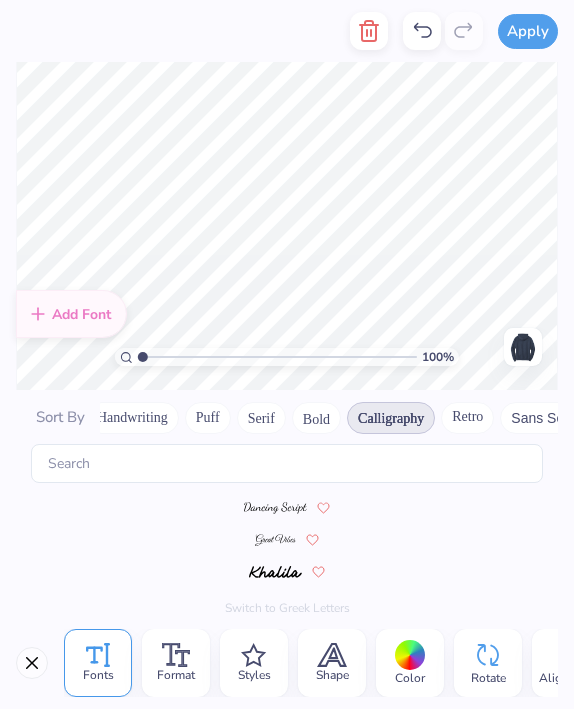 scroll, scrollTop: 417, scrollLeft: 0, axis: vertical 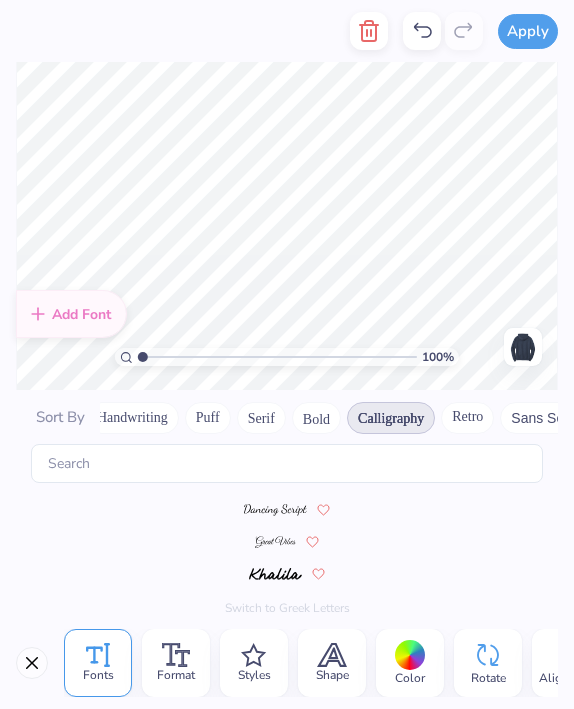 click at bounding box center [275, 509] 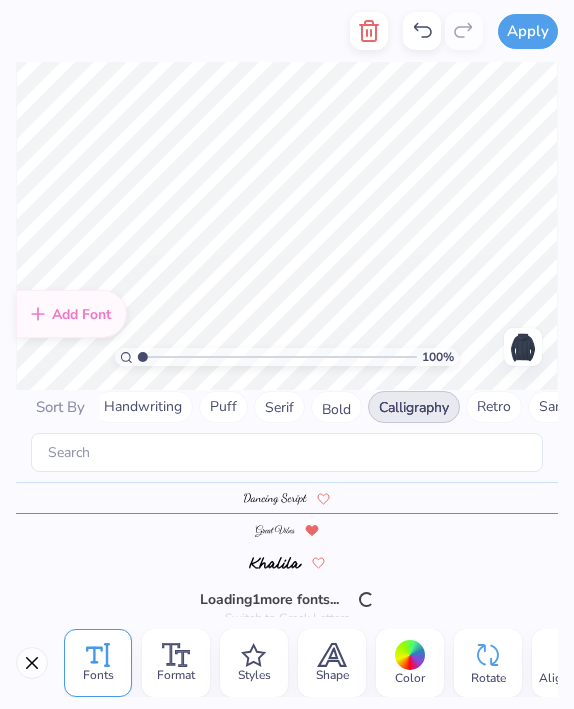 scroll, scrollTop: 385, scrollLeft: 0, axis: vertical 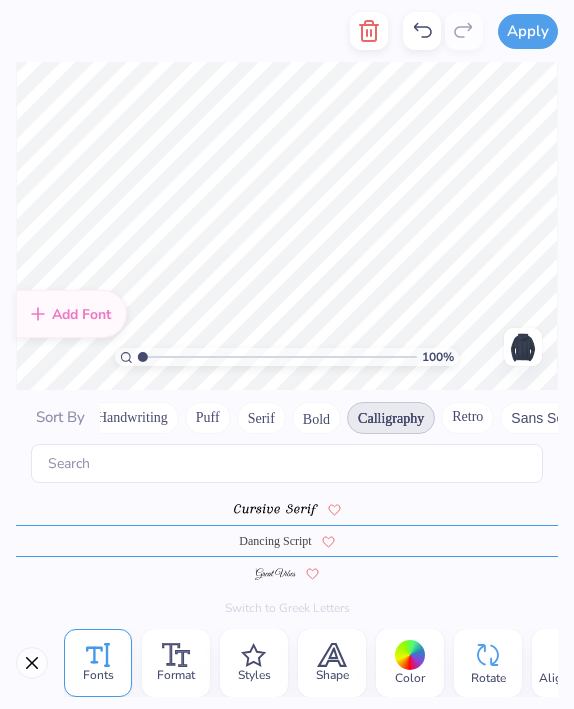 click at bounding box center [275, 574] 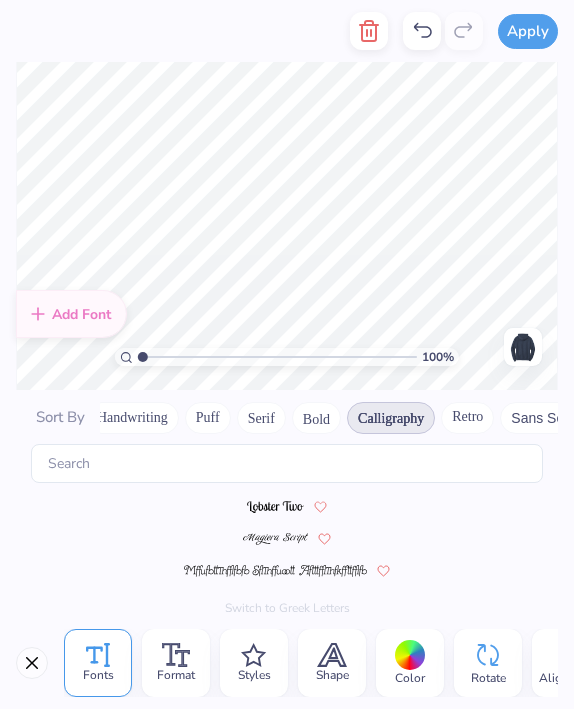 scroll, scrollTop: 577, scrollLeft: 0, axis: vertical 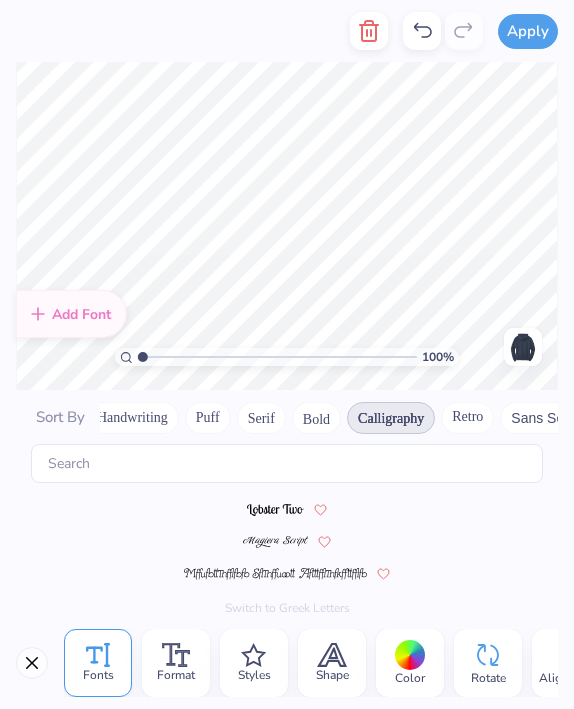 click at bounding box center [275, 542] 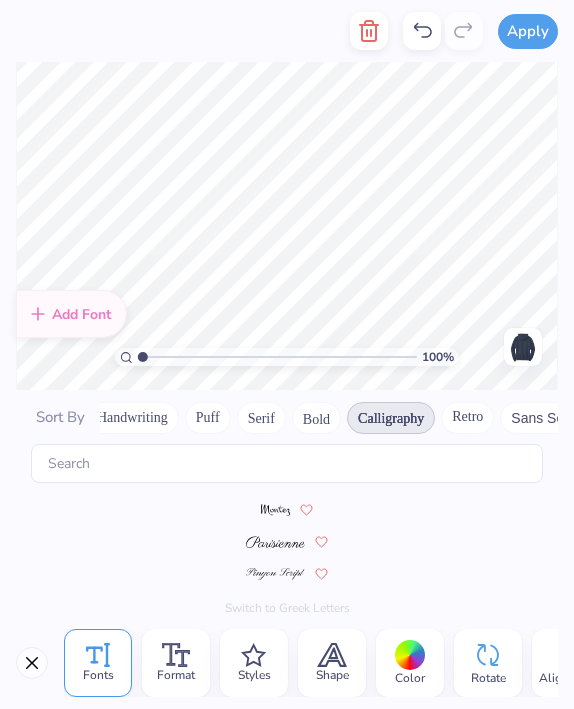 scroll, scrollTop: 673, scrollLeft: 0, axis: vertical 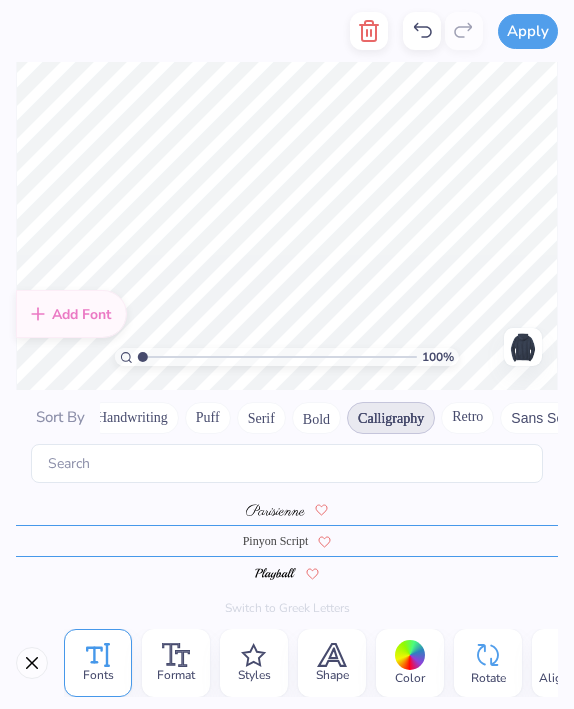 type on "senior company '[YEAR]'26" 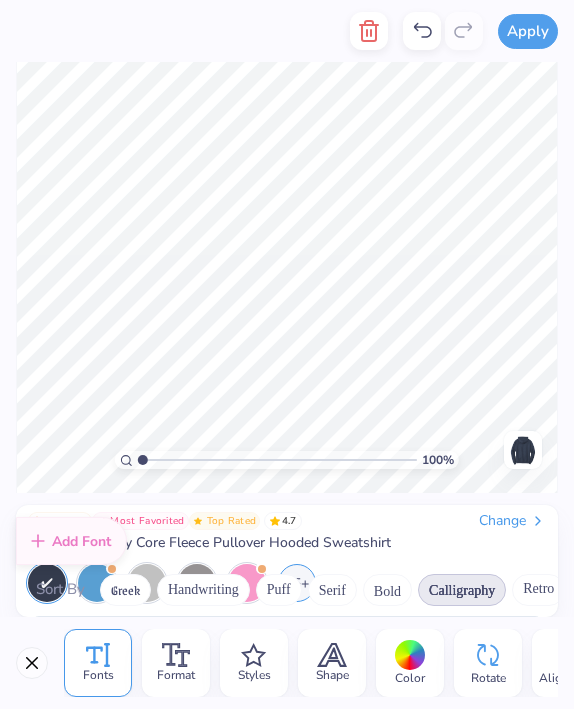 scroll, scrollTop: 0, scrollLeft: 0, axis: both 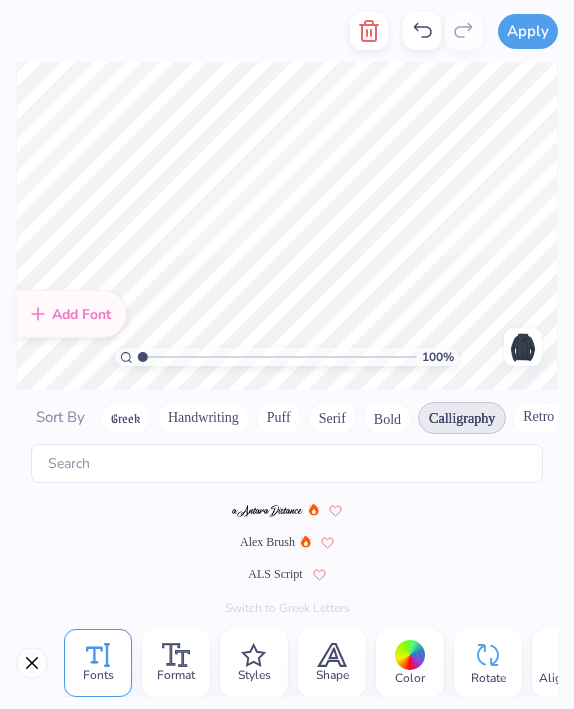 click 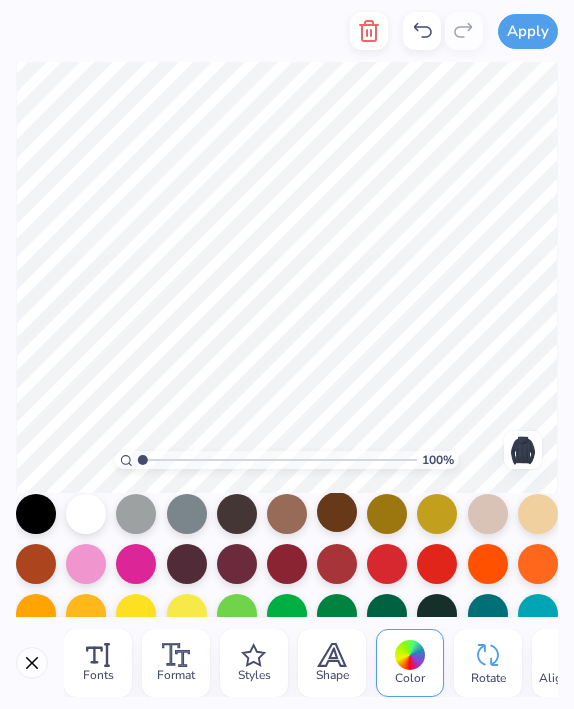 scroll, scrollTop: 58, scrollLeft: 0, axis: vertical 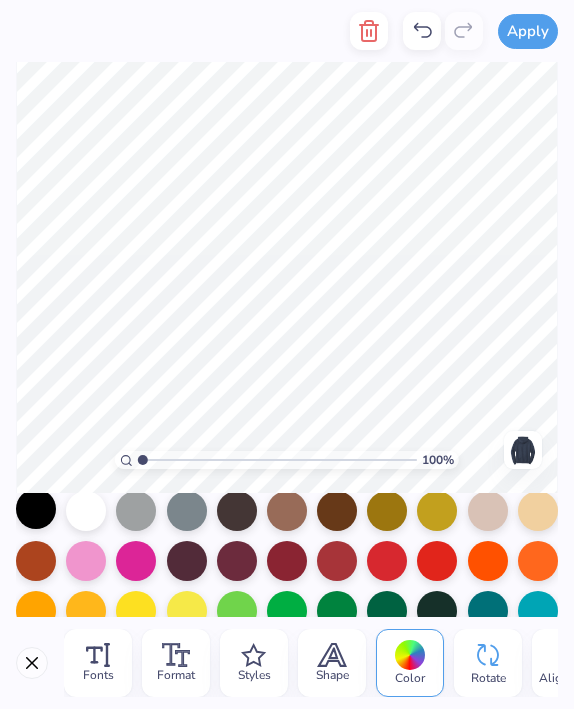 click at bounding box center (36, 509) 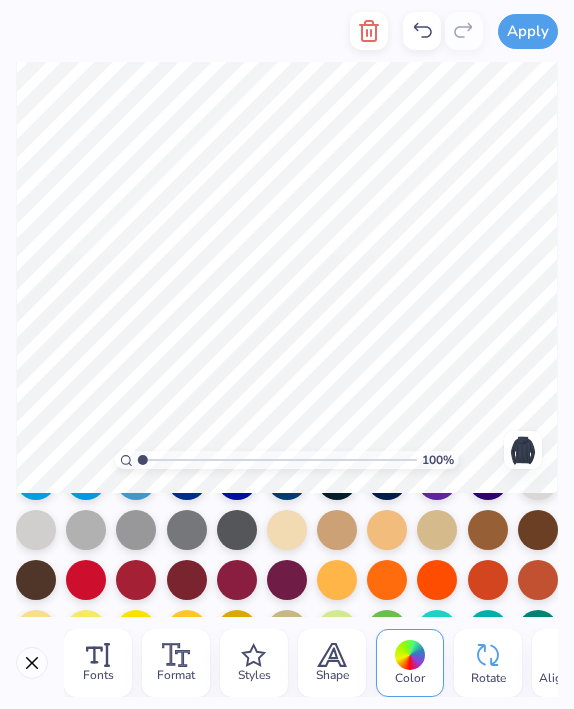 scroll, scrollTop: 195, scrollLeft: 0, axis: vertical 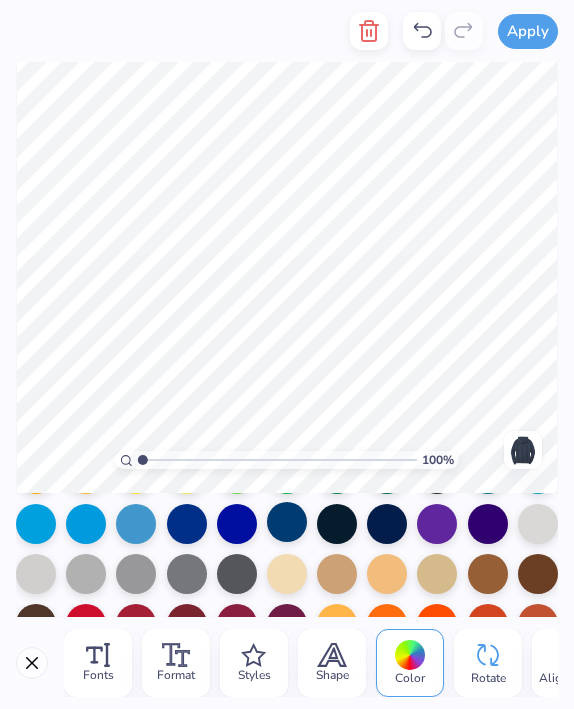 click at bounding box center (287, 522) 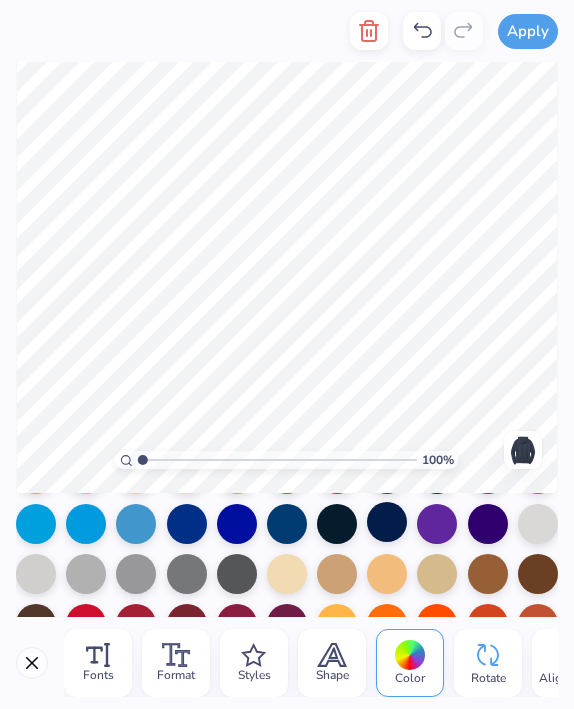 click at bounding box center [387, 522] 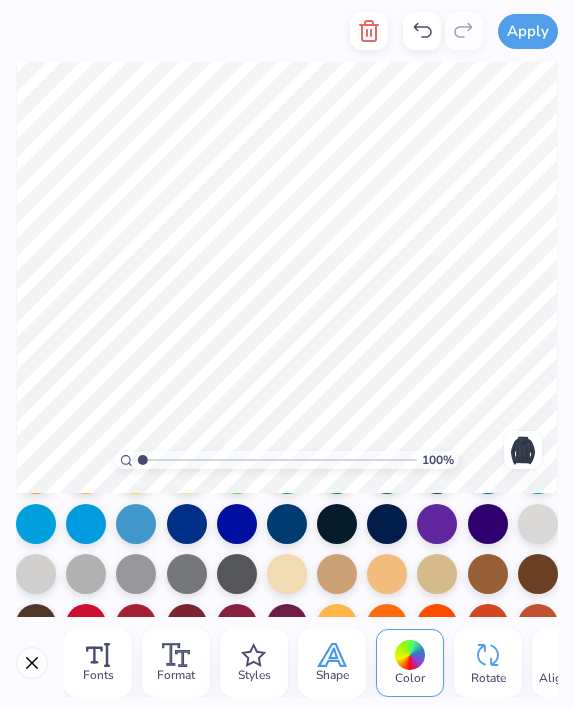 click 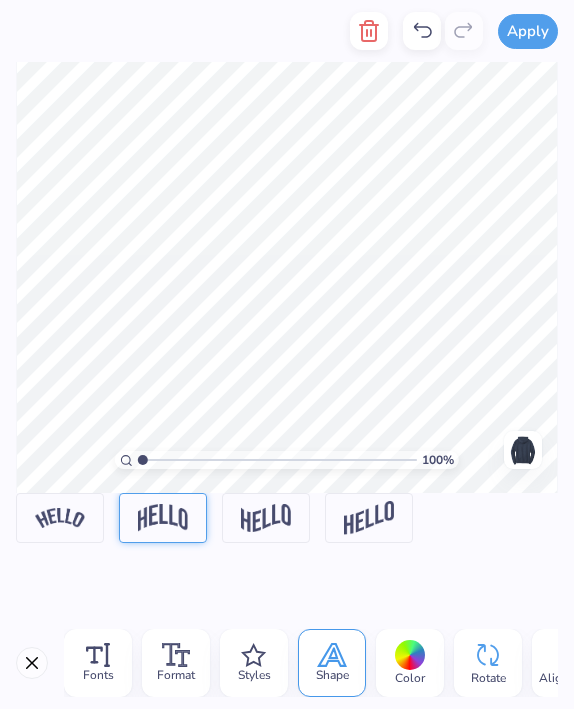 click at bounding box center [163, 517] 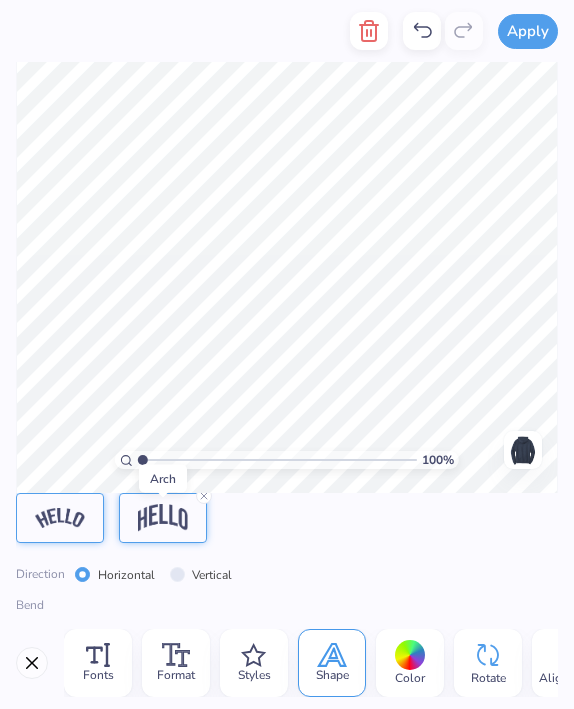 click at bounding box center [60, 518] 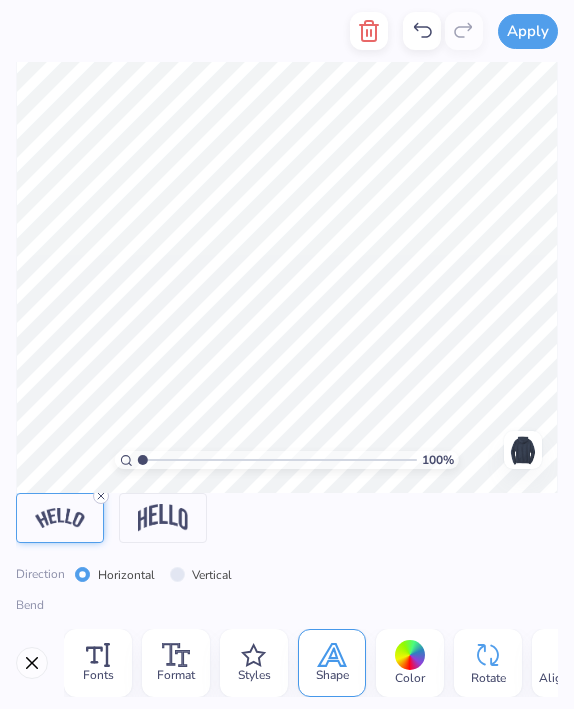 click 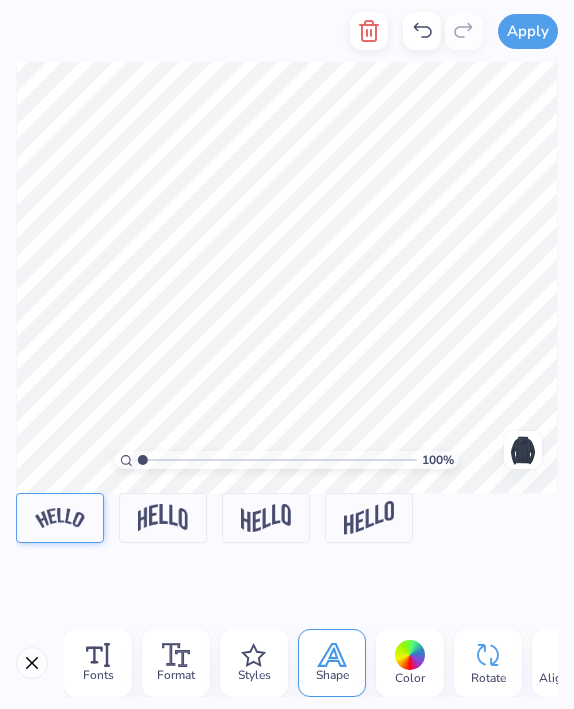 click at bounding box center (60, 518) 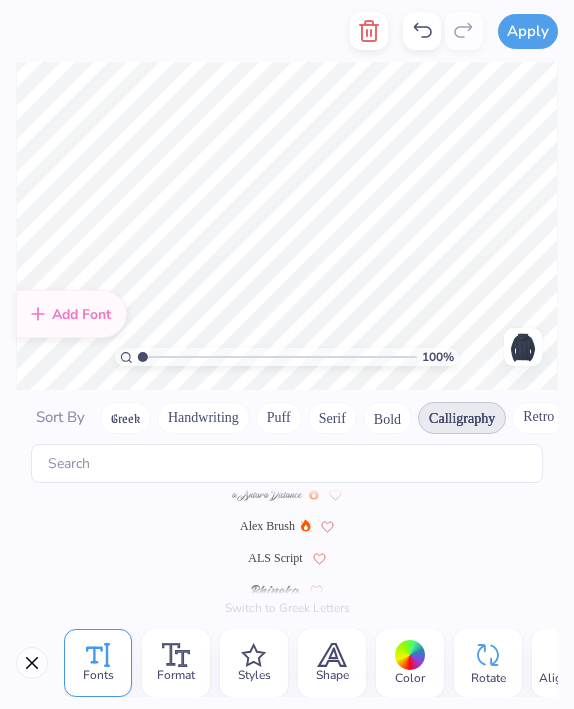 scroll, scrollTop: 0, scrollLeft: 0, axis: both 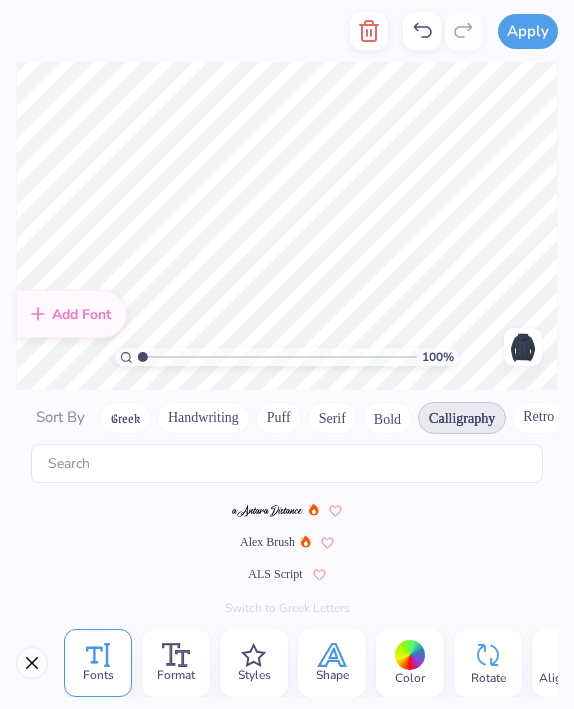 click 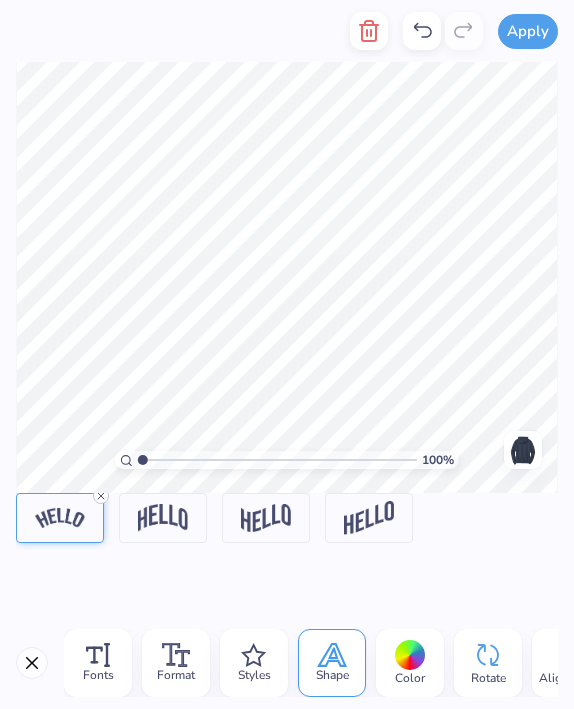 click 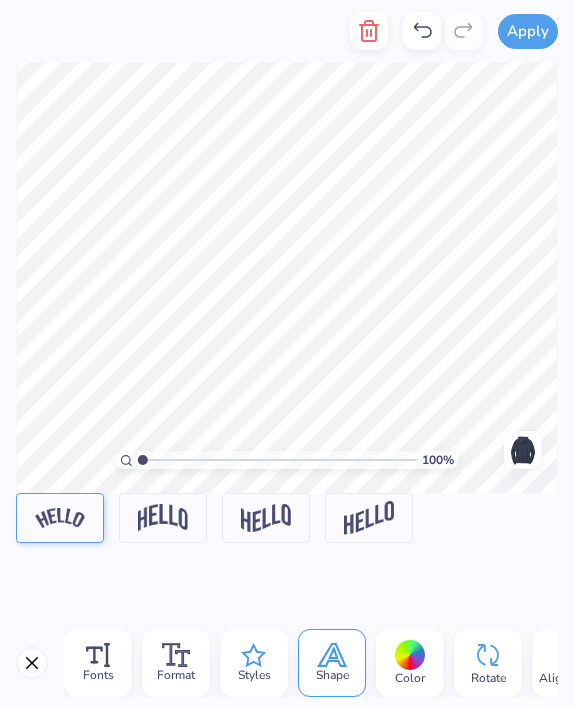 click on "Styles" at bounding box center (254, 675) 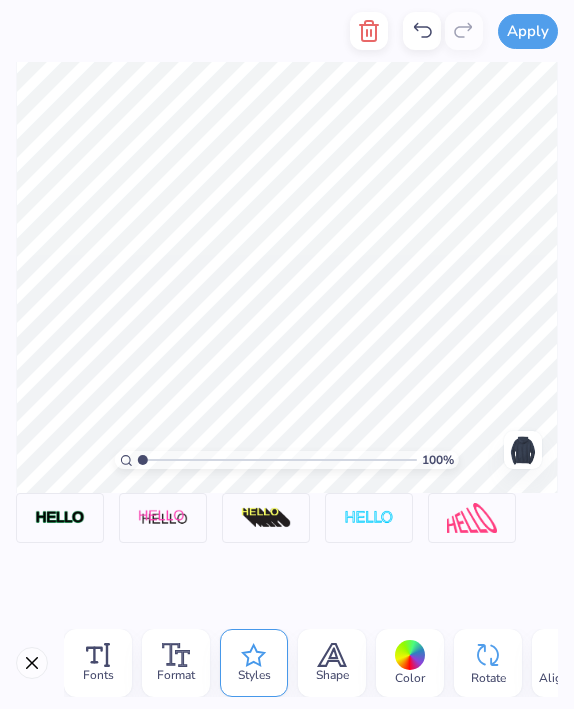 scroll, scrollTop: 0, scrollLeft: 0, axis: both 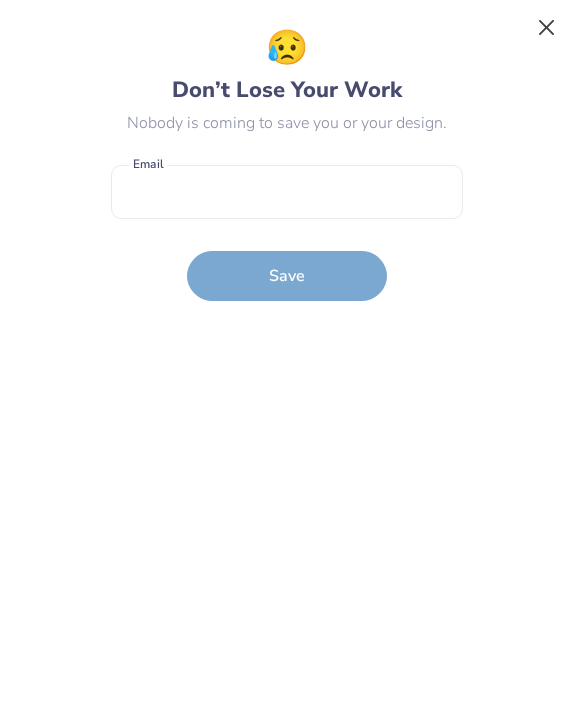 click at bounding box center [547, 28] 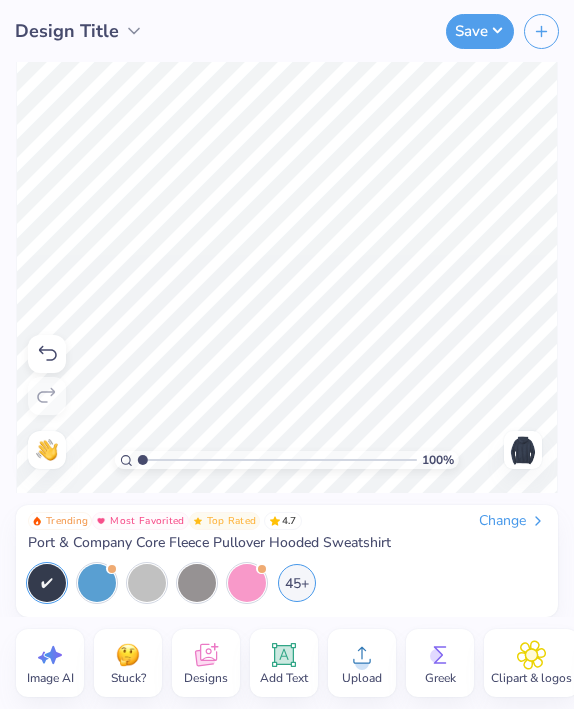click 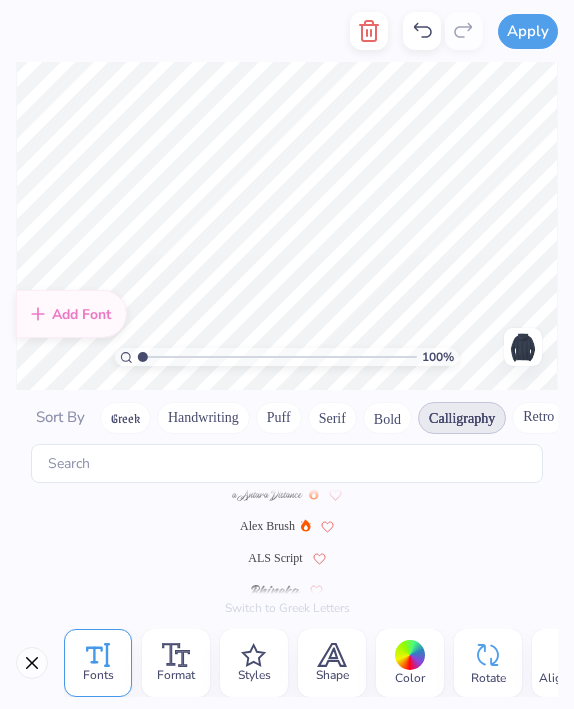 scroll, scrollTop: 0, scrollLeft: 0, axis: both 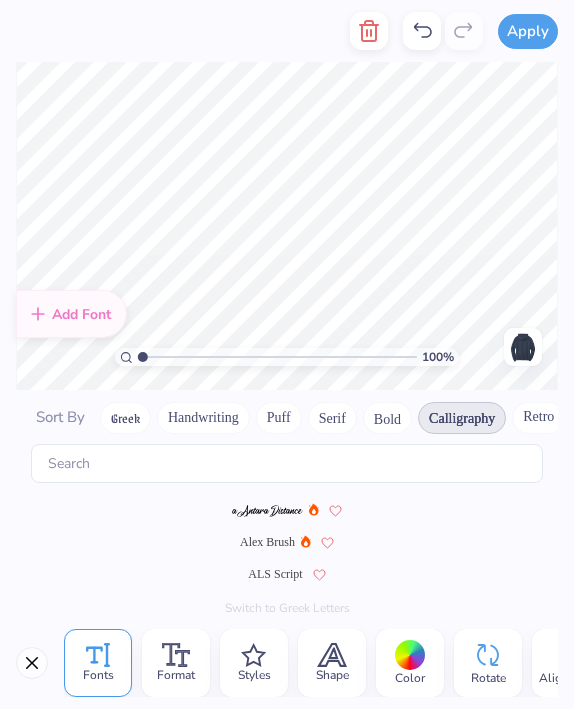 click at bounding box center [32, 663] 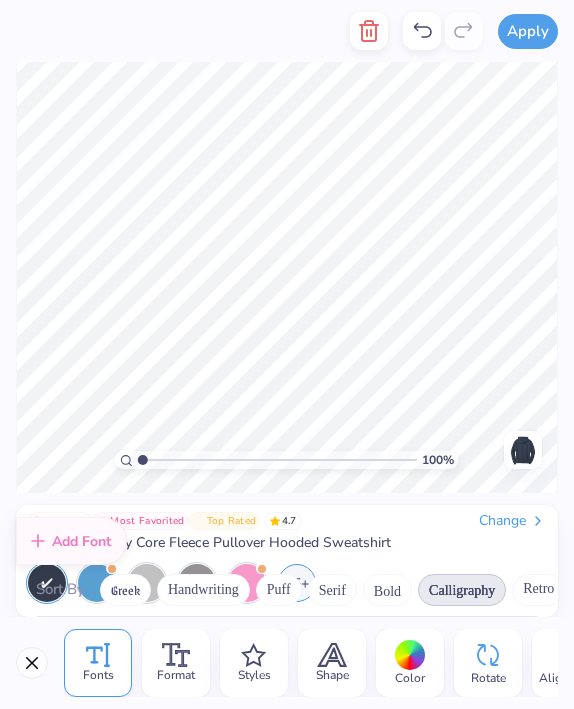 scroll, scrollTop: 16, scrollLeft: 0, axis: vertical 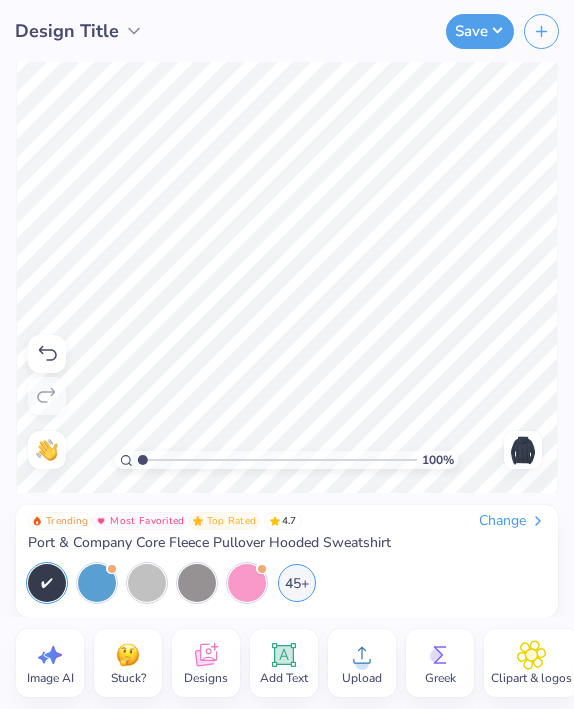 type on "TXT" 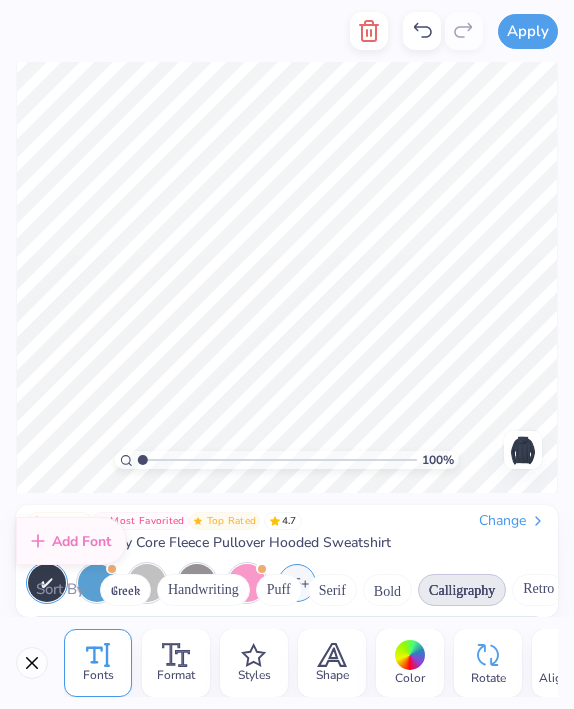 scroll, scrollTop: 752, scrollLeft: 0, axis: vertical 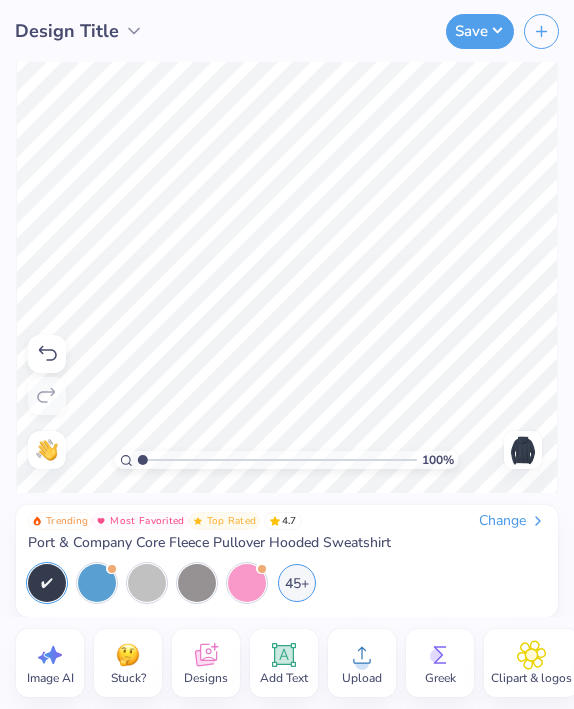 click 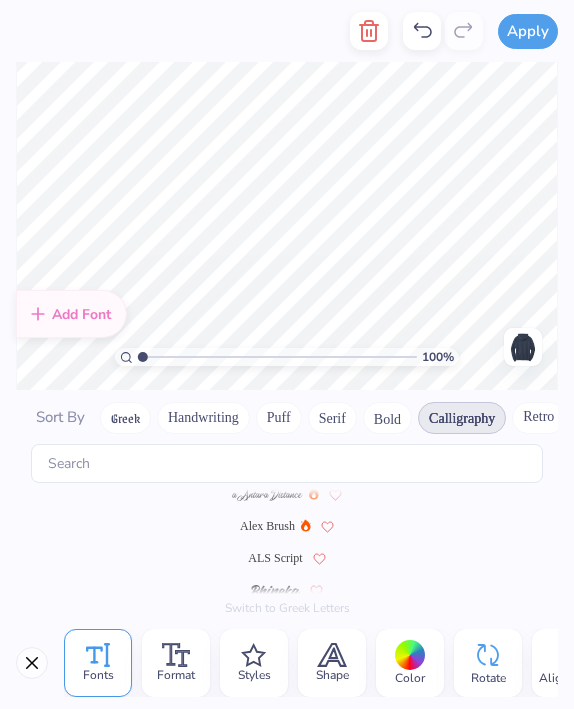 scroll, scrollTop: 0, scrollLeft: 0, axis: both 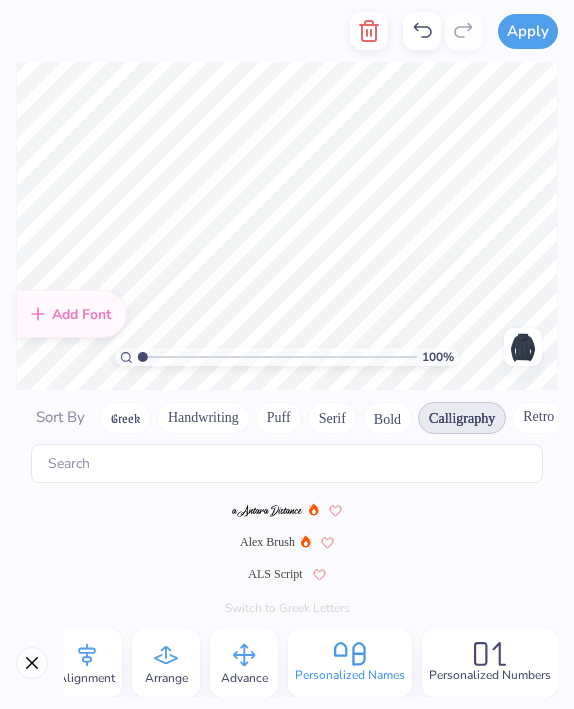 click on "Personalized Names" at bounding box center [350, 663] 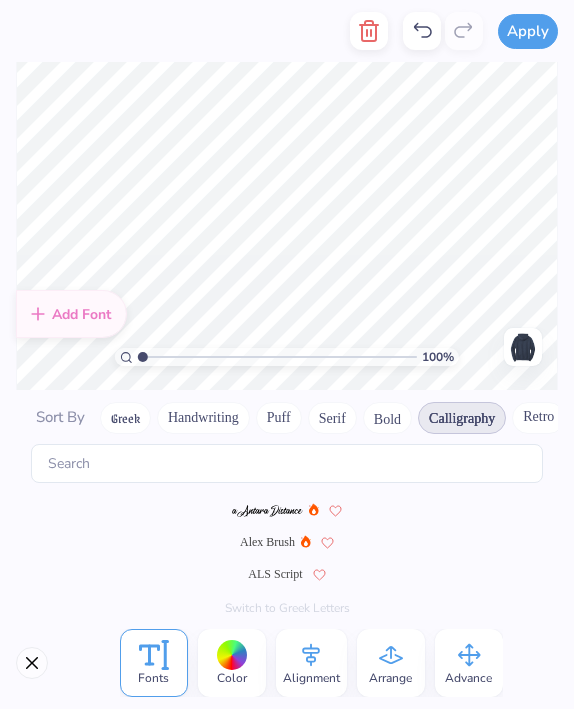 scroll, scrollTop: 0, scrollLeft: 0, axis: both 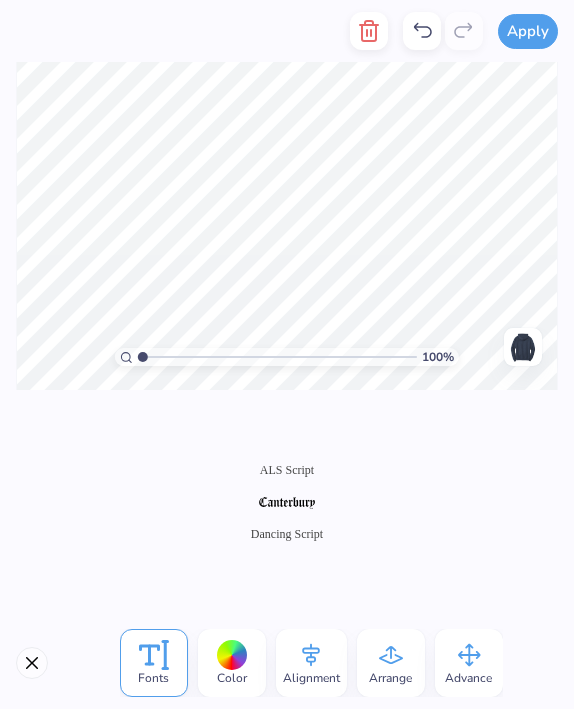 click on "ALS Script" at bounding box center [287, 470] 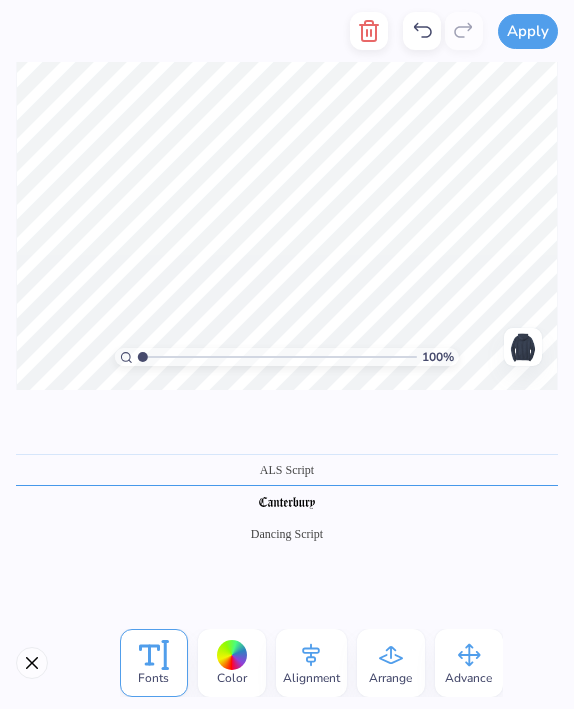 scroll, scrollTop: 0, scrollLeft: 0, axis: both 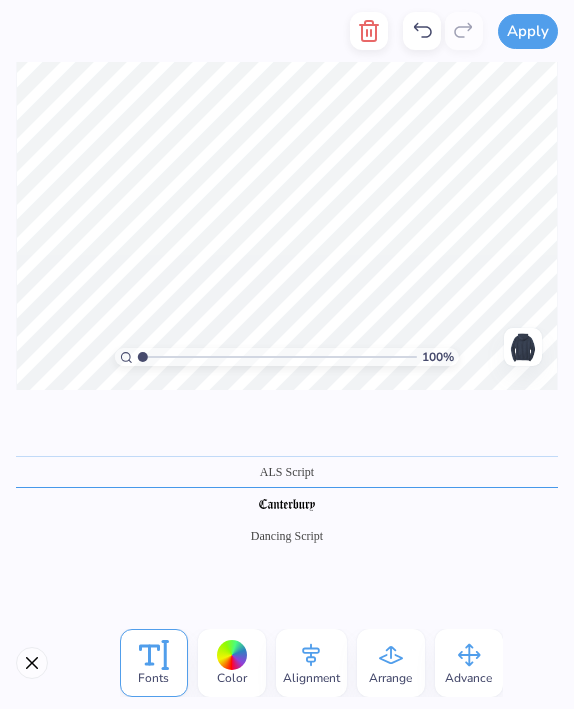 click at bounding box center (287, 505) 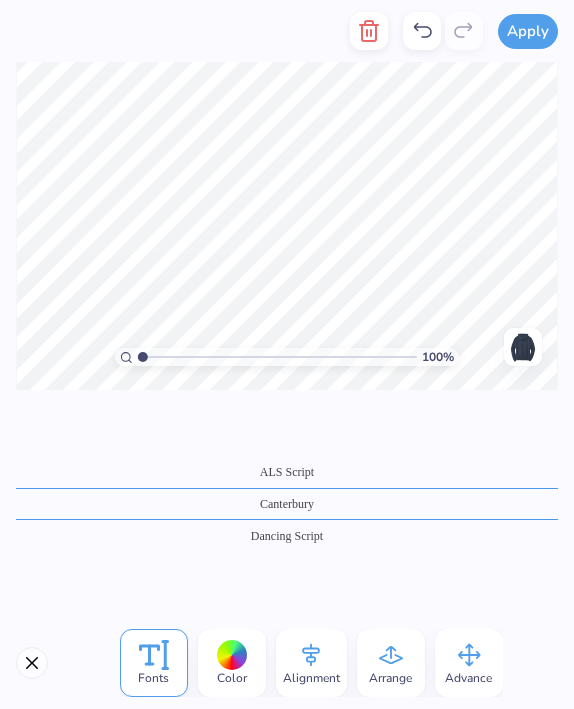 click on "Dancing Script" at bounding box center (287, 536) 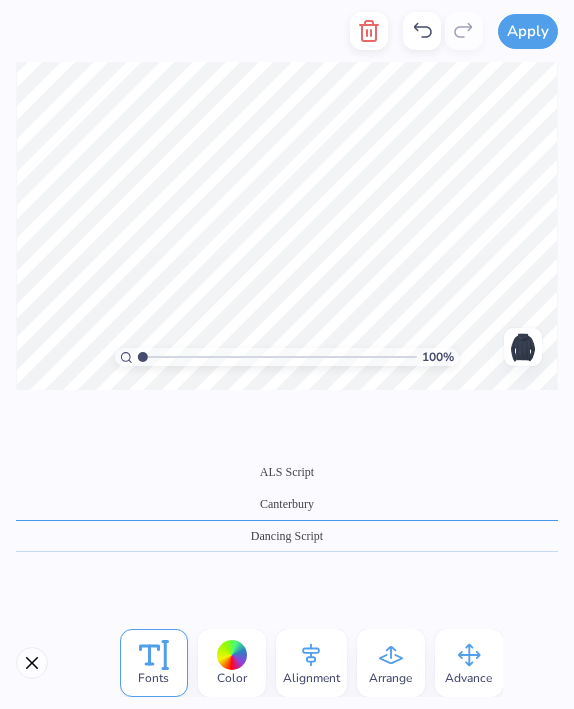 scroll, scrollTop: 0, scrollLeft: 0, axis: both 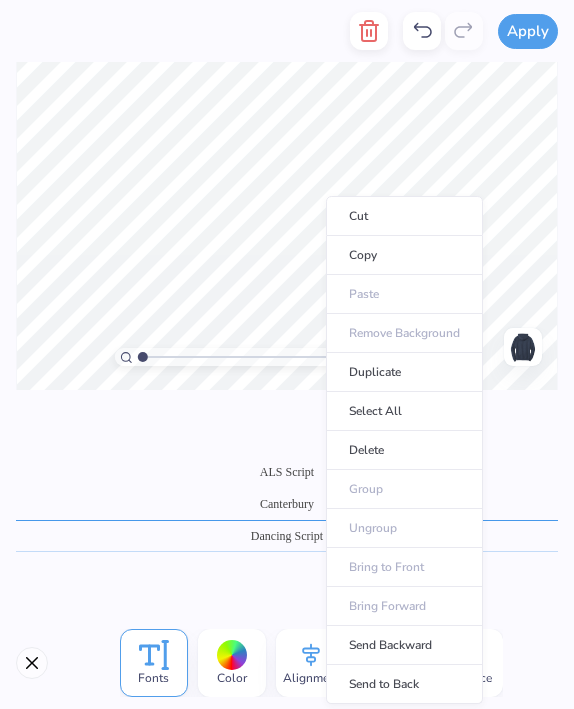 click on "ALS Script Canterbury Dancing Script" at bounding box center (287, 503) 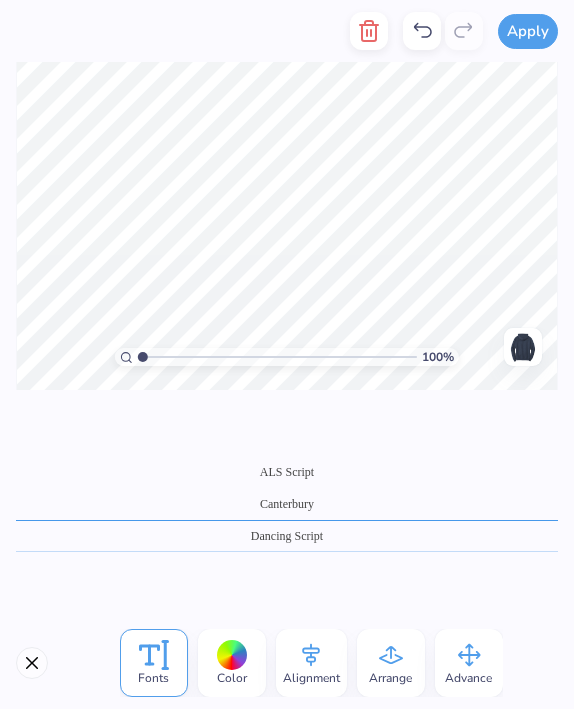 click at bounding box center (32, 663) 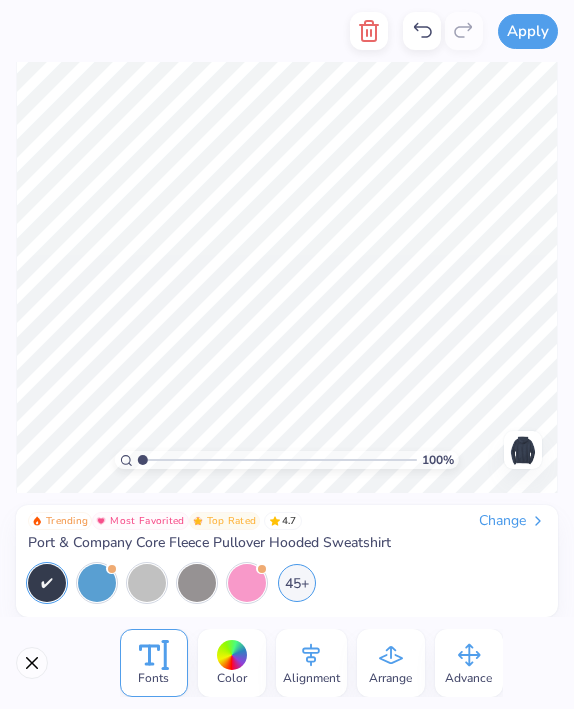 scroll, scrollTop: 16, scrollLeft: 0, axis: vertical 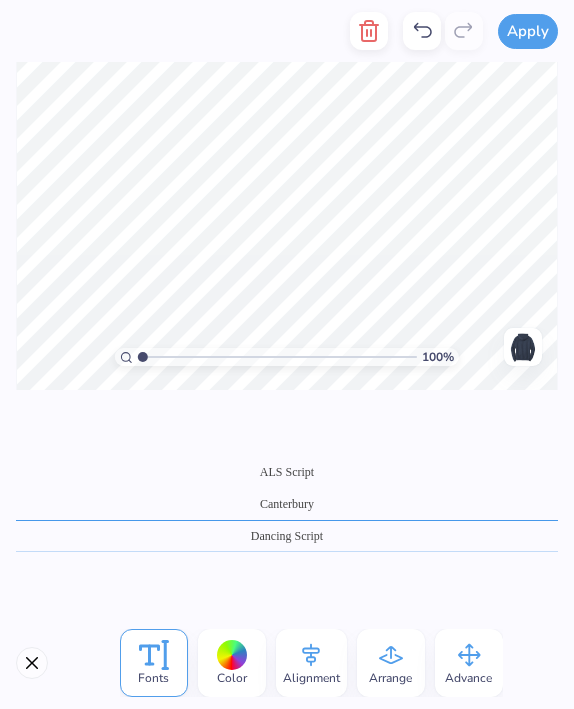 click 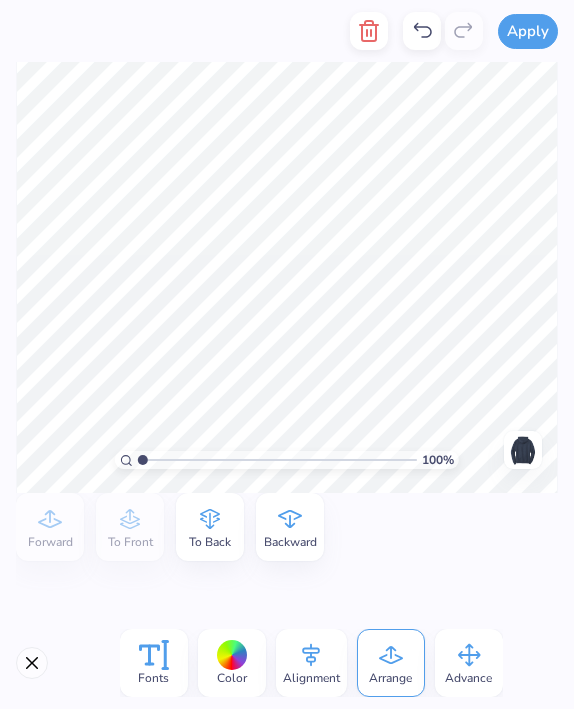 click on "Backward" at bounding box center (290, 542) 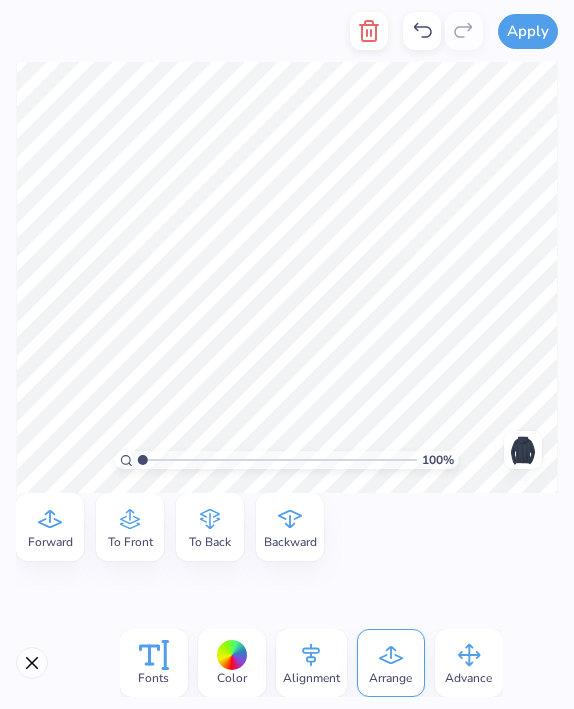 click on "Alignment" at bounding box center [311, 678] 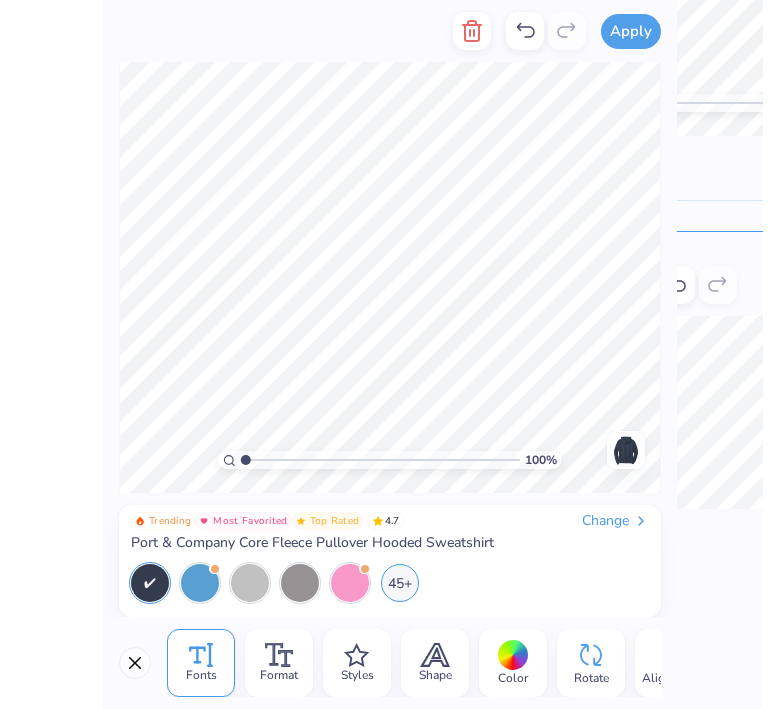scroll, scrollTop: 16, scrollLeft: 0, axis: vertical 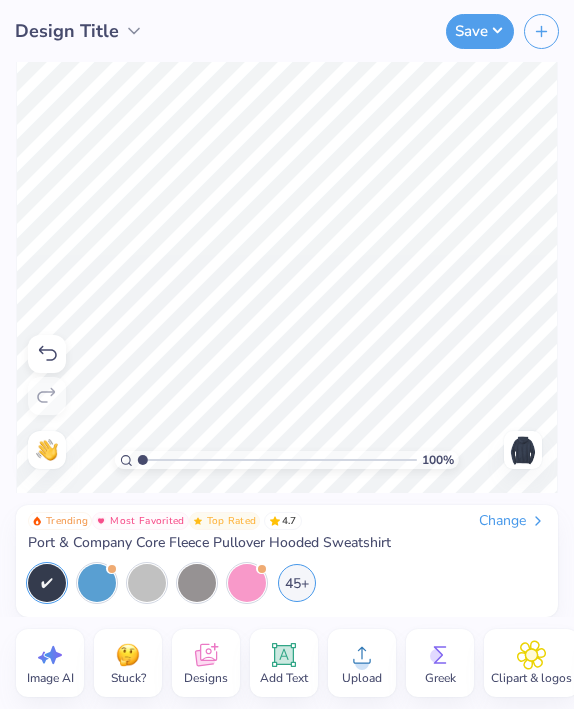 click at bounding box center (523, 450) 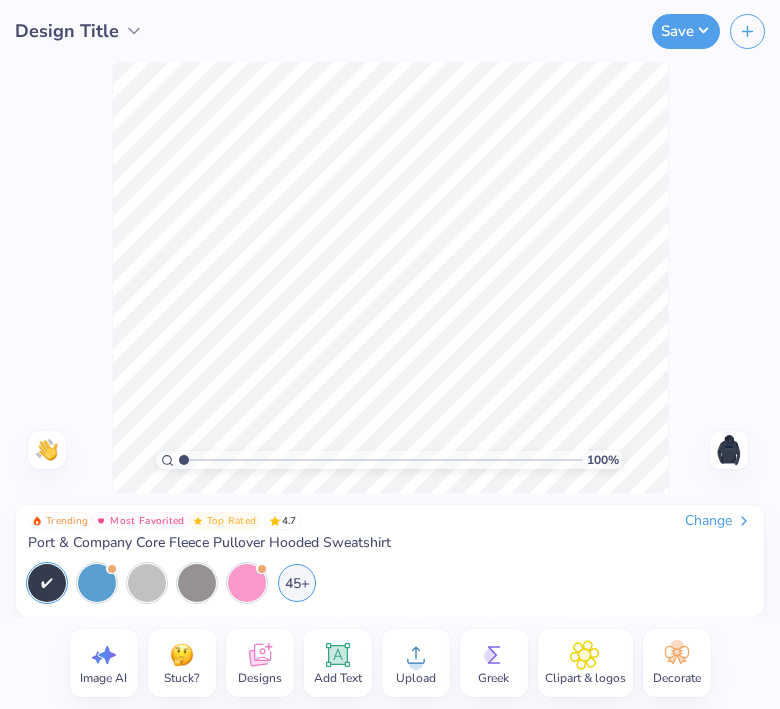 click on "Design Title" at bounding box center (67, 31) 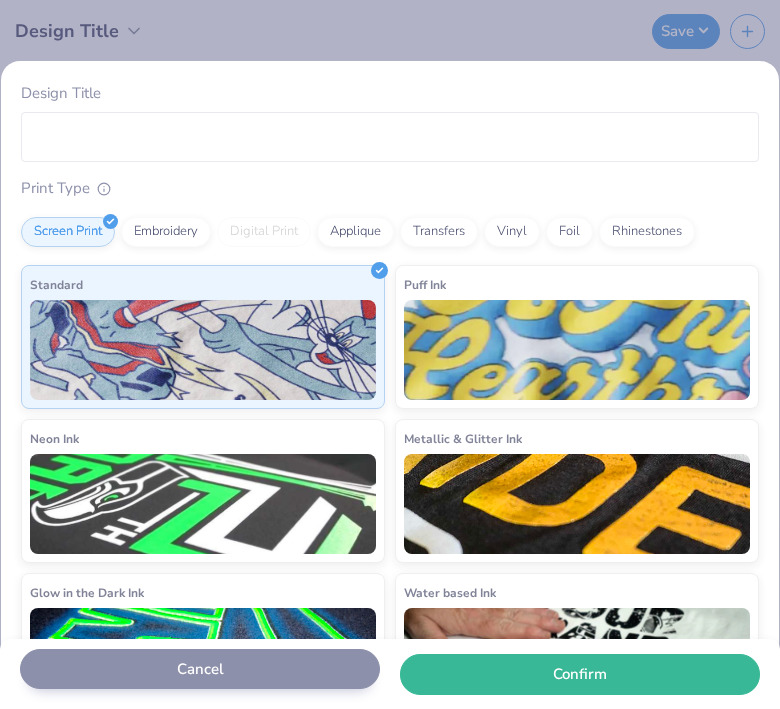 click on "Cancel" at bounding box center (200, 669) 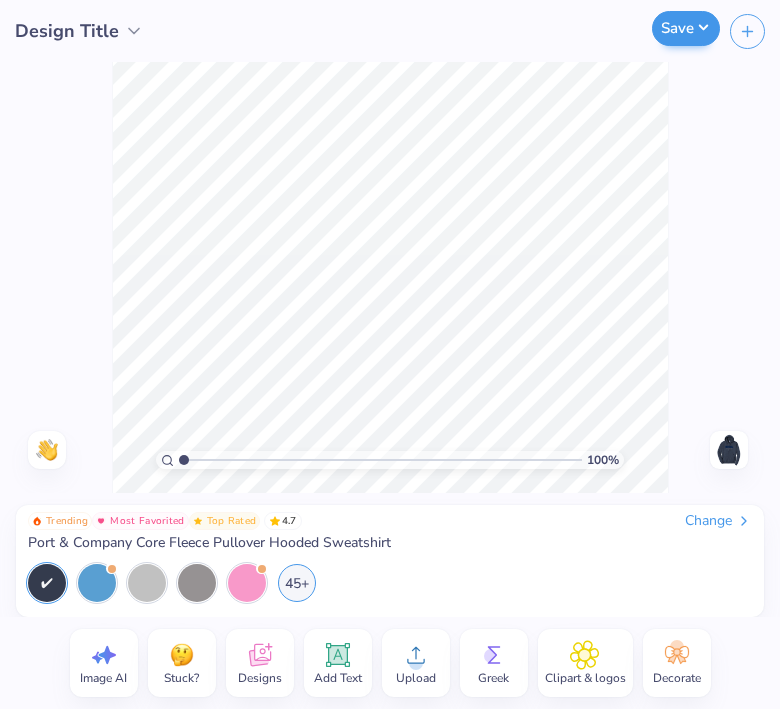 click on "Save" at bounding box center (686, 28) 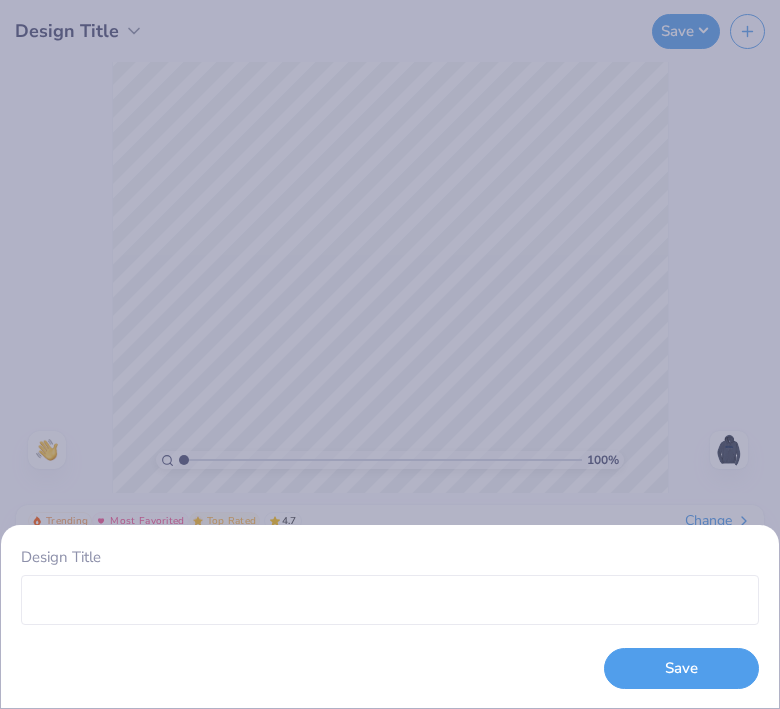 click on "Design Title Save" at bounding box center (390, 354) 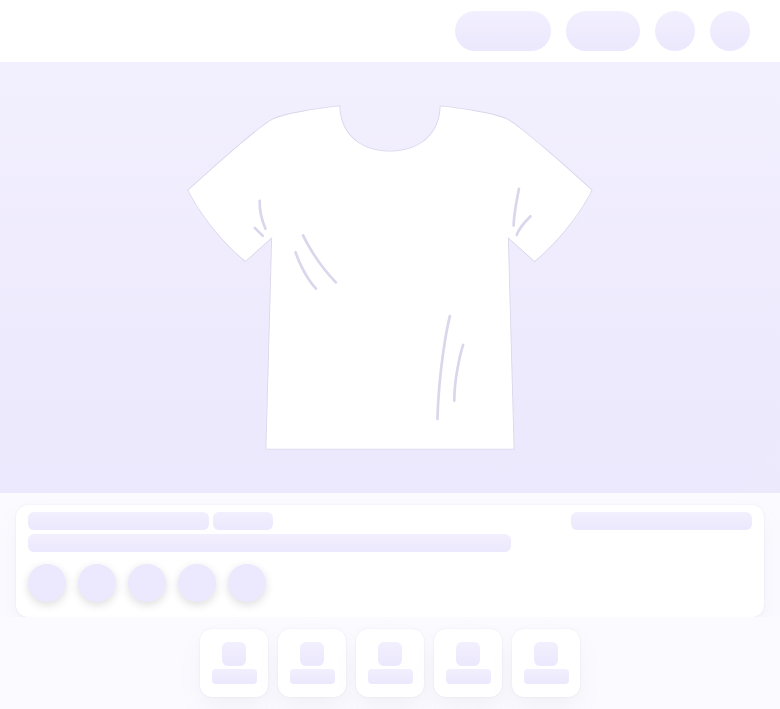 scroll, scrollTop: 0, scrollLeft: 0, axis: both 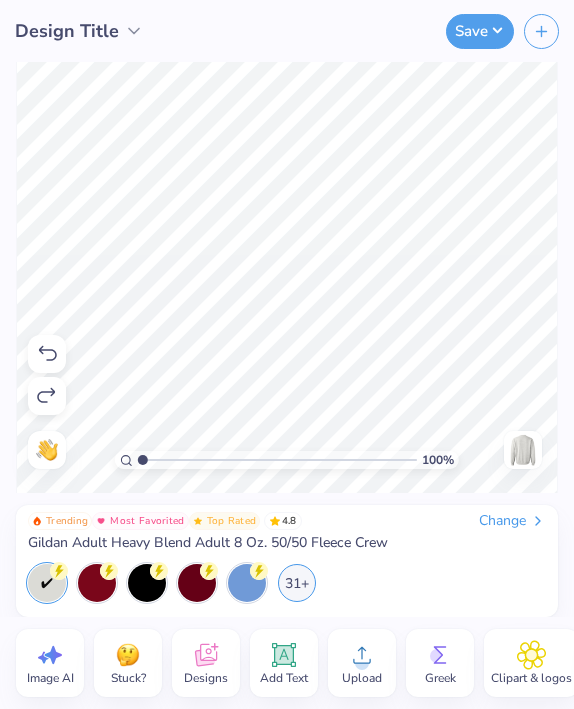click on "Stuck?" at bounding box center [128, 663] 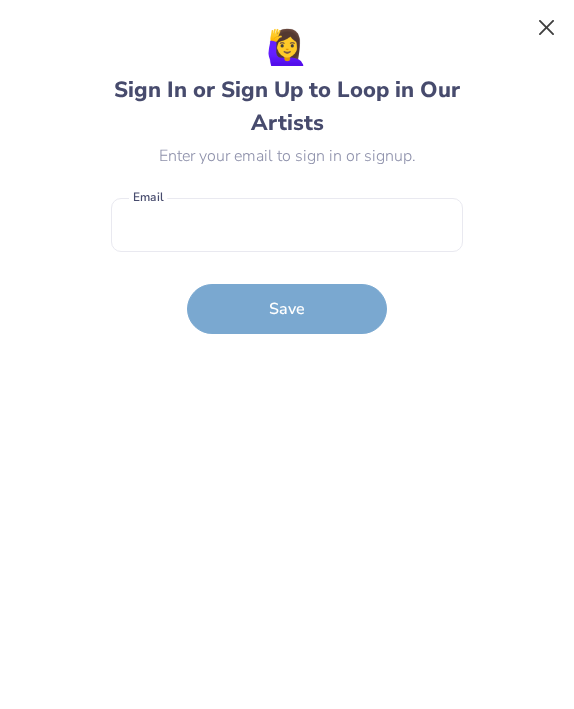 click at bounding box center [547, 28] 